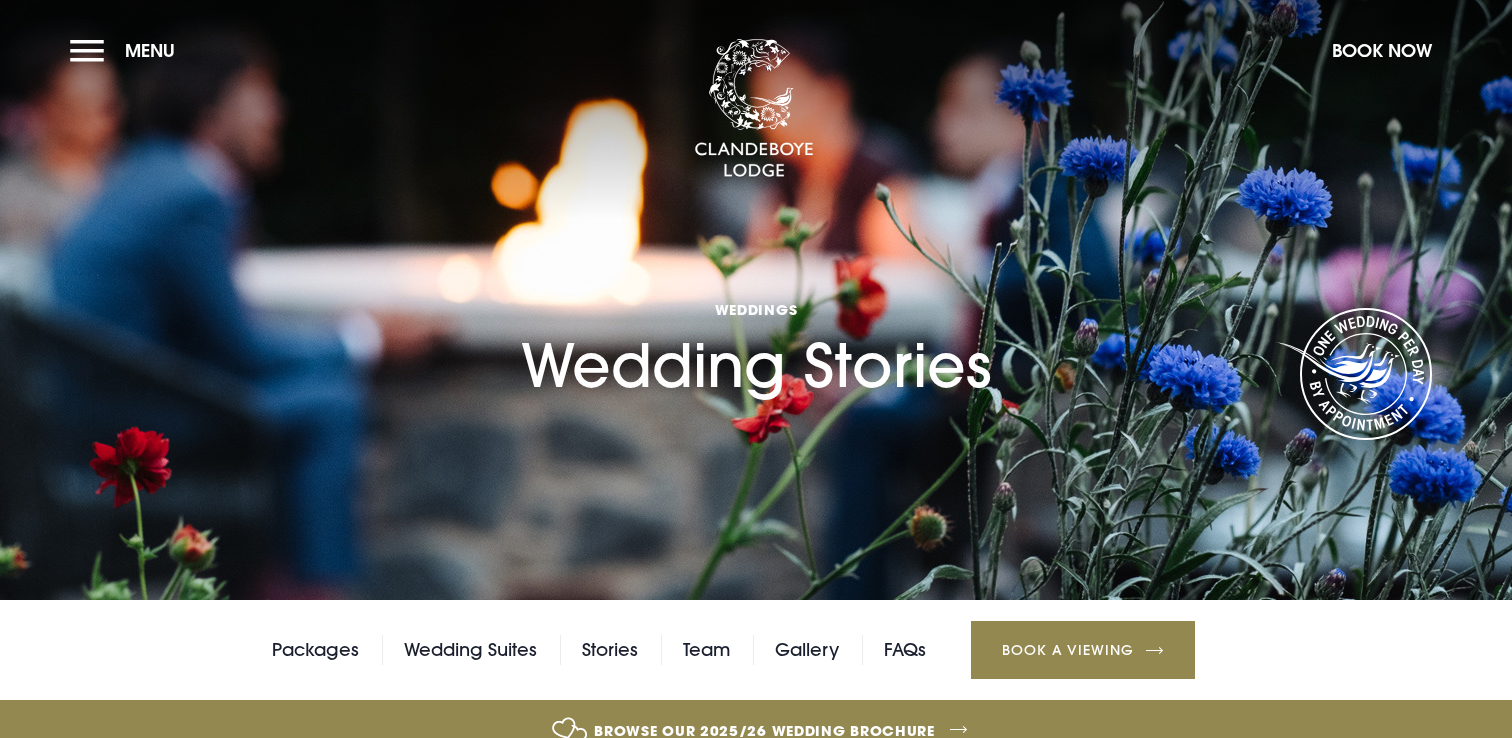 scroll, scrollTop: 0, scrollLeft: 0, axis: both 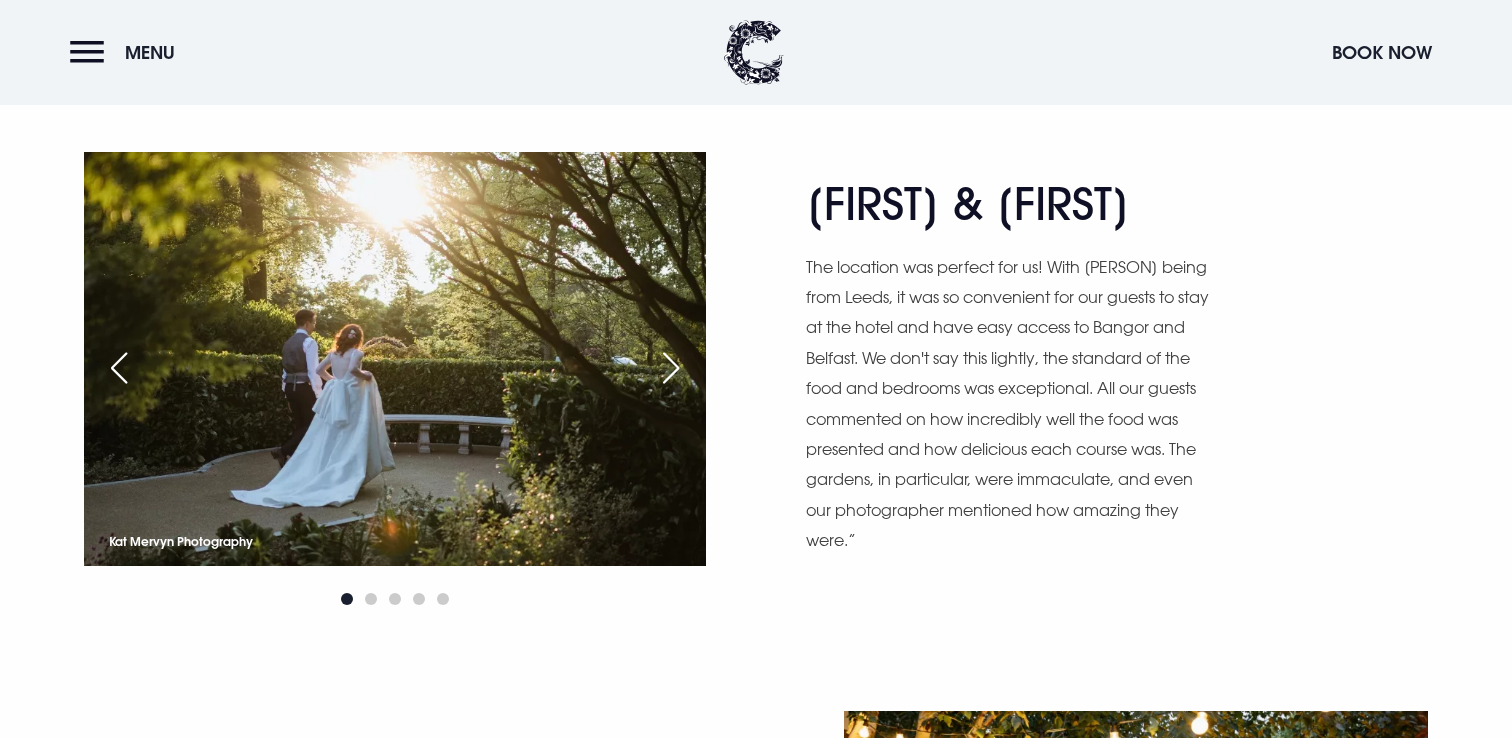 click at bounding box center (671, 368) 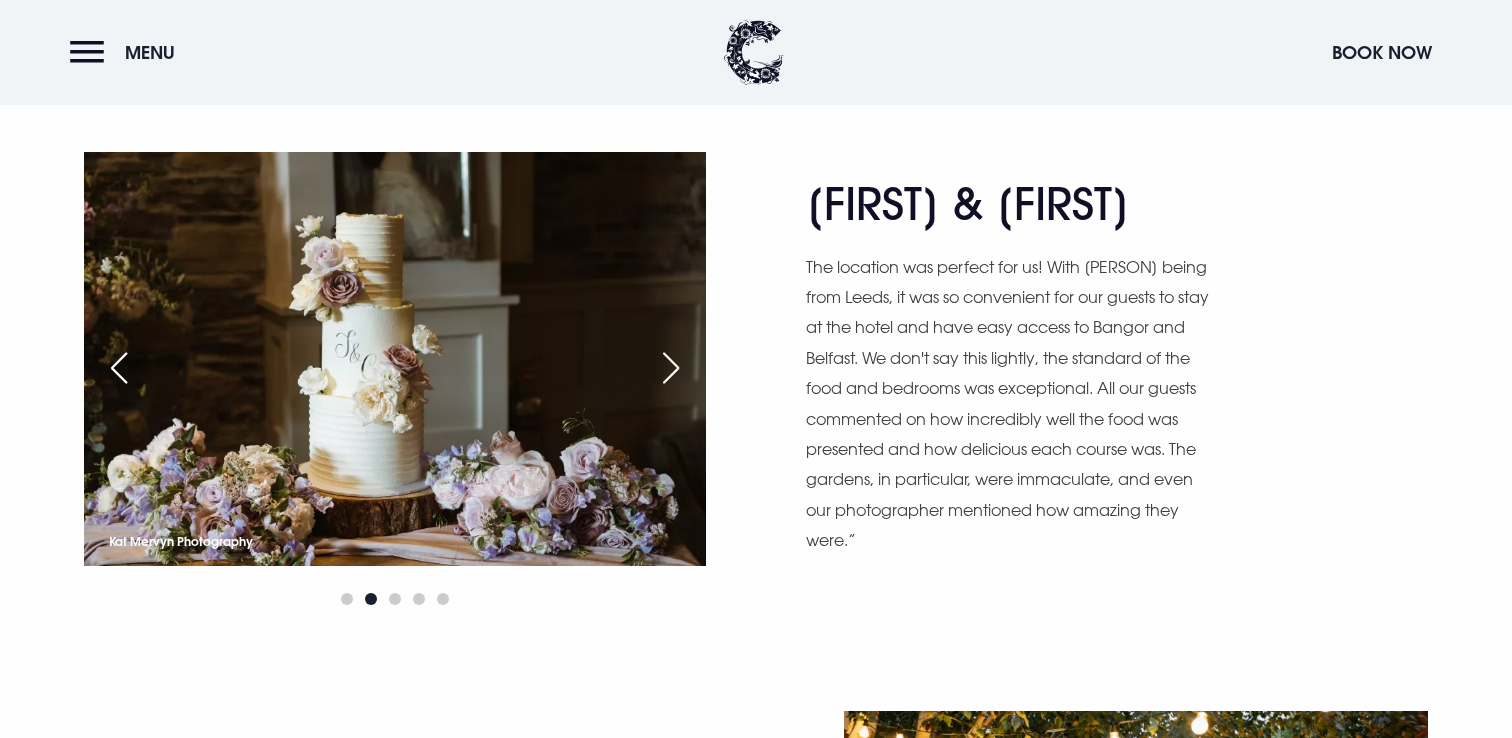 click at bounding box center (671, 368) 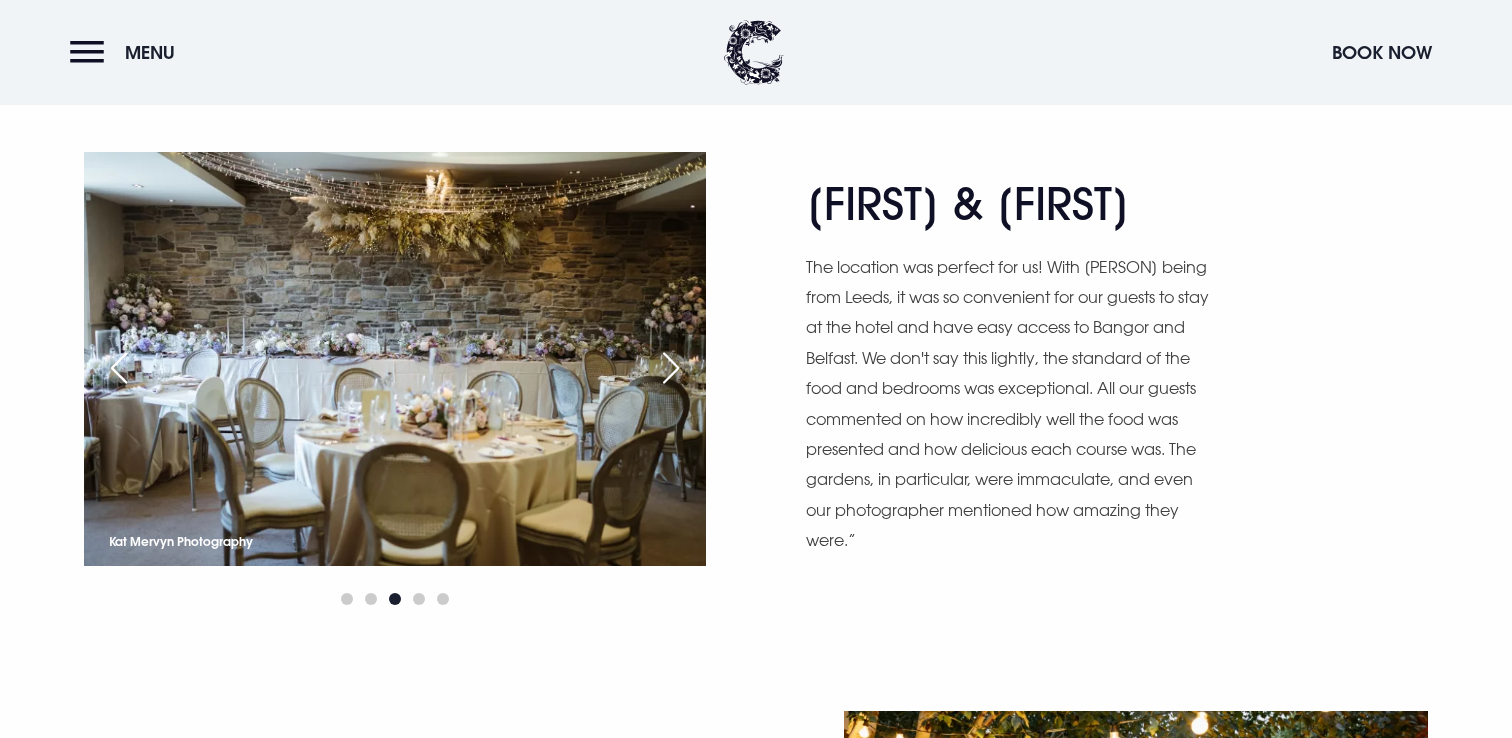 click at bounding box center (671, 368) 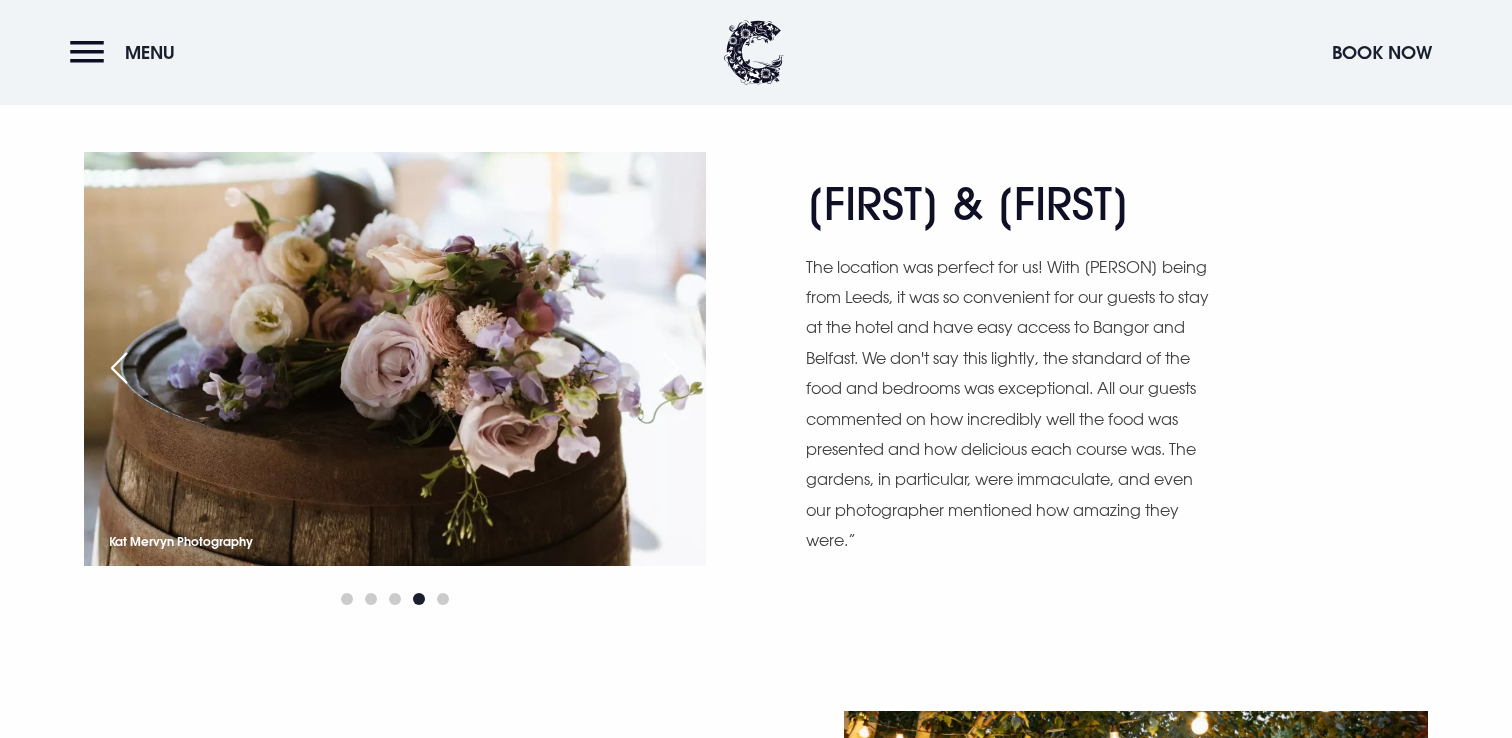 click at bounding box center (671, 368) 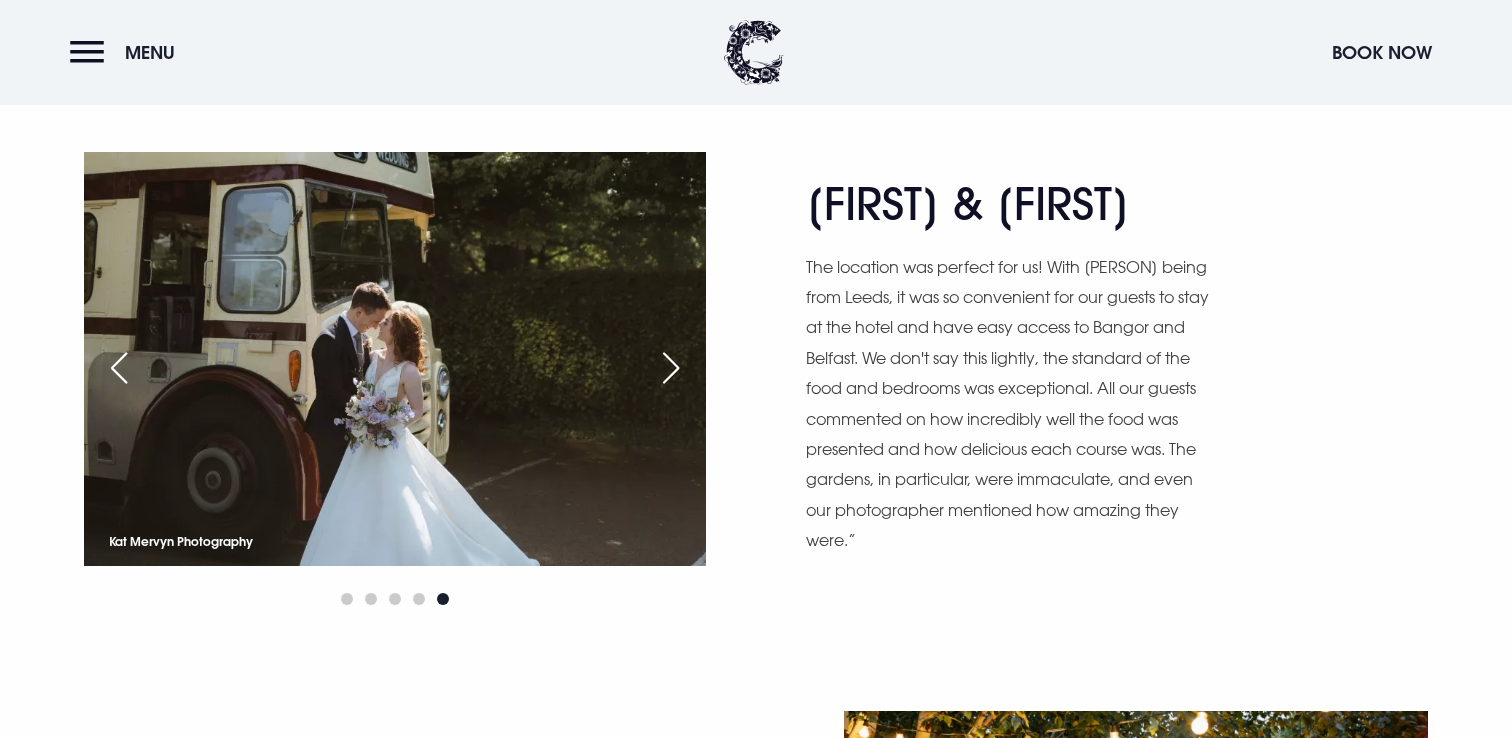 click at bounding box center (671, 368) 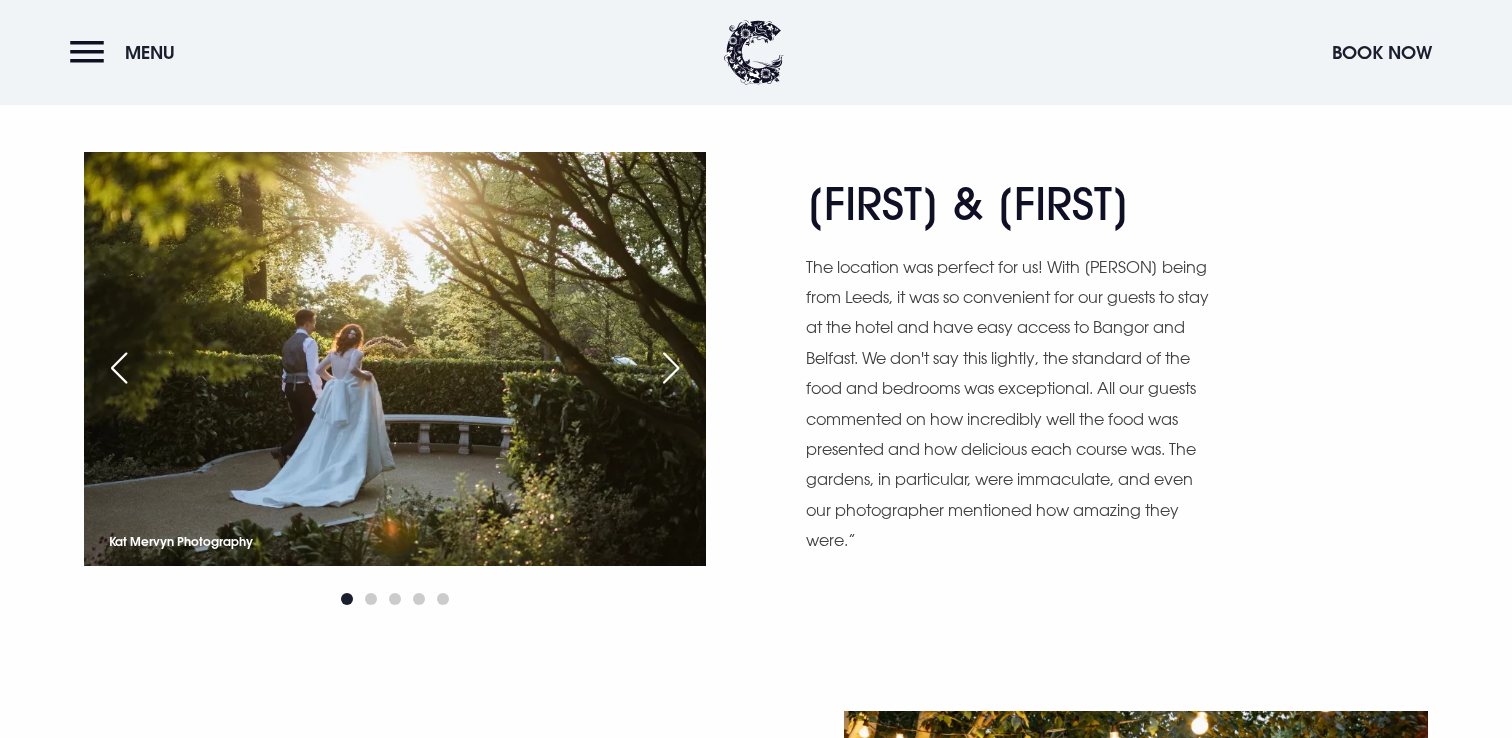 click at bounding box center [671, 368] 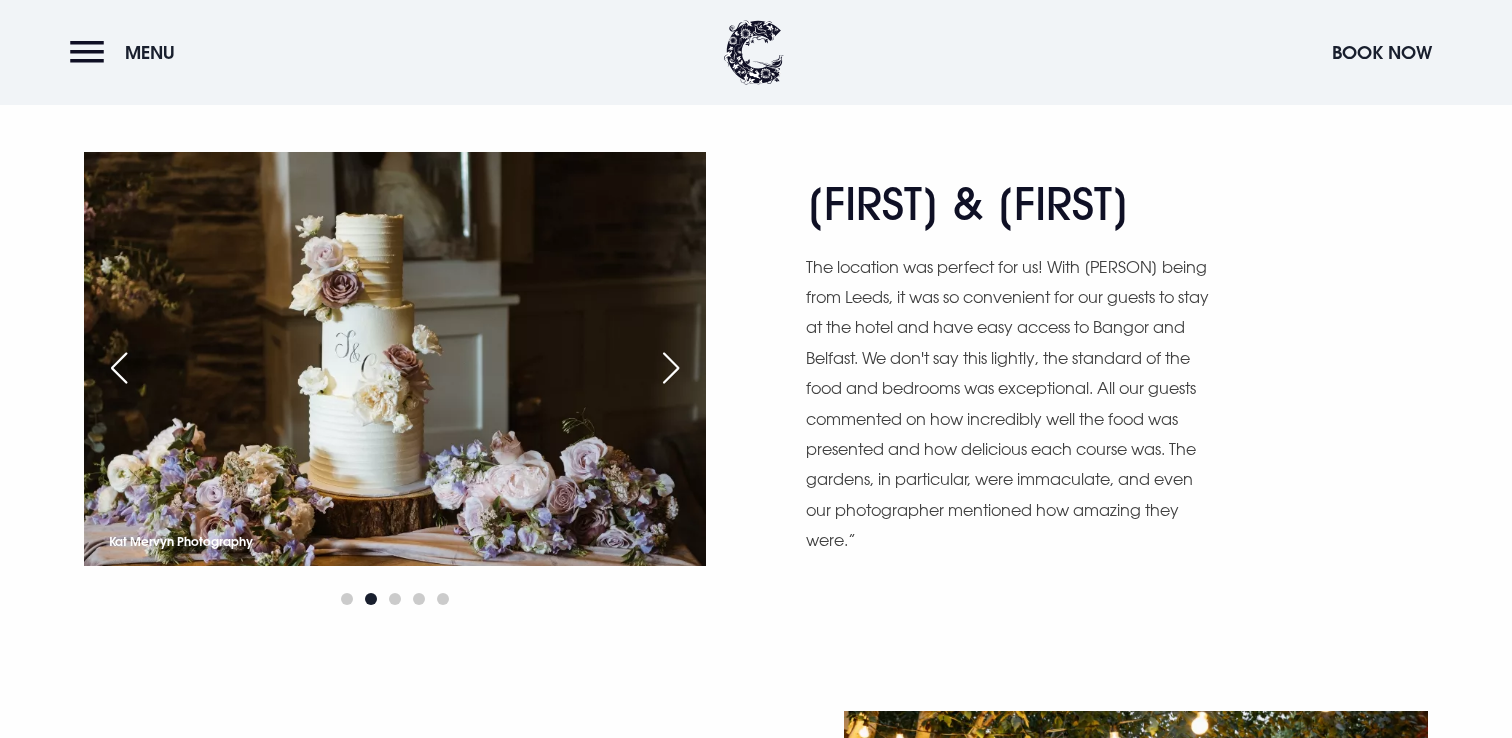 click at bounding box center [671, 368] 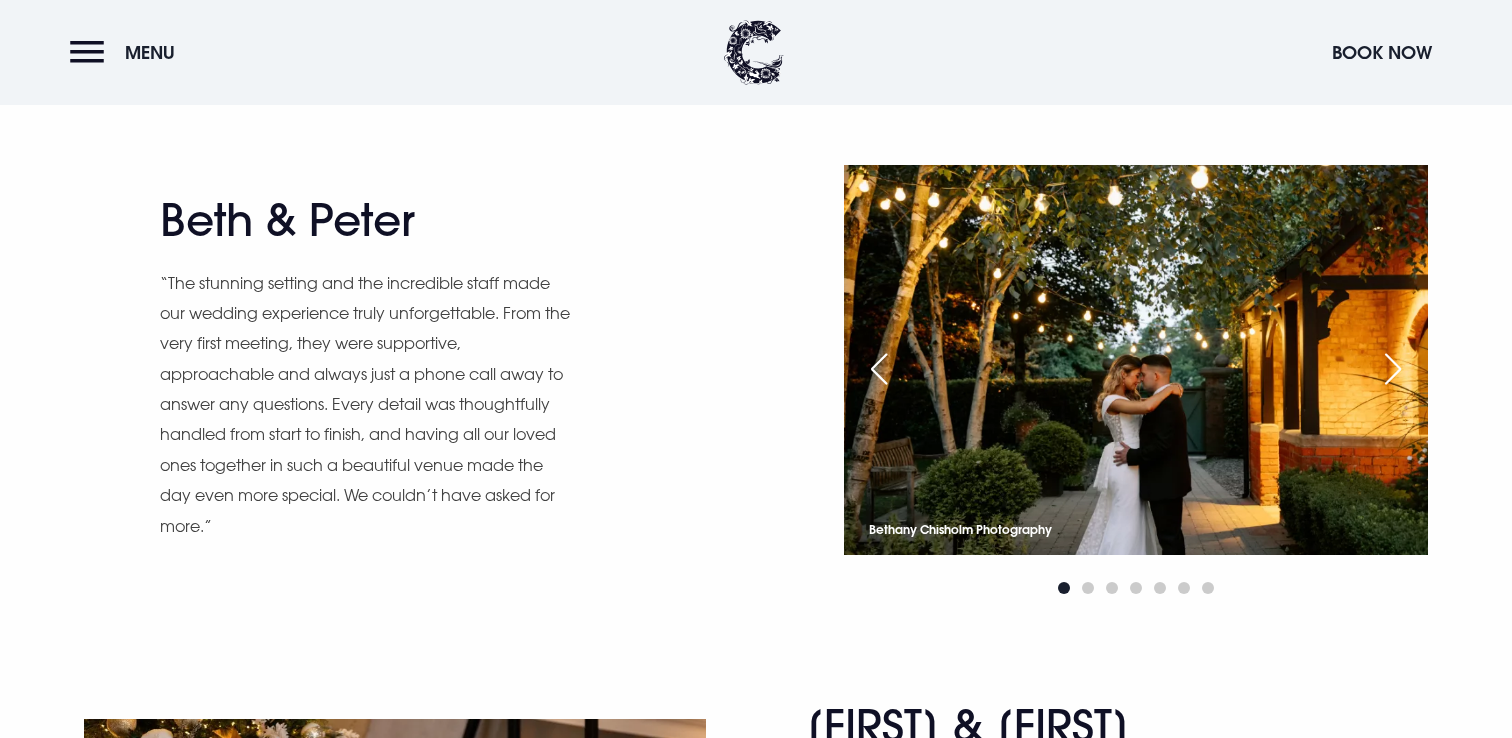 scroll, scrollTop: 1540, scrollLeft: 0, axis: vertical 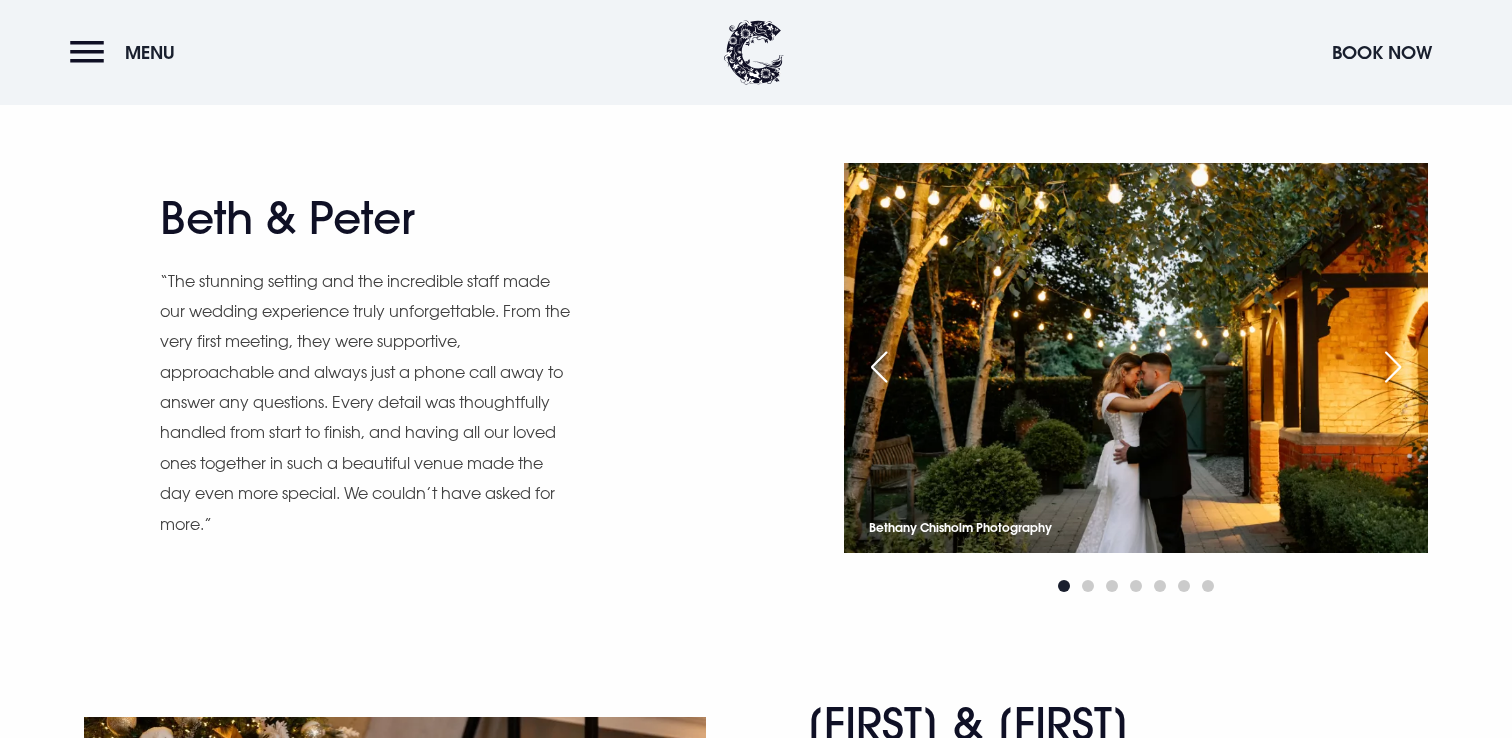 click at bounding box center [1393, 367] 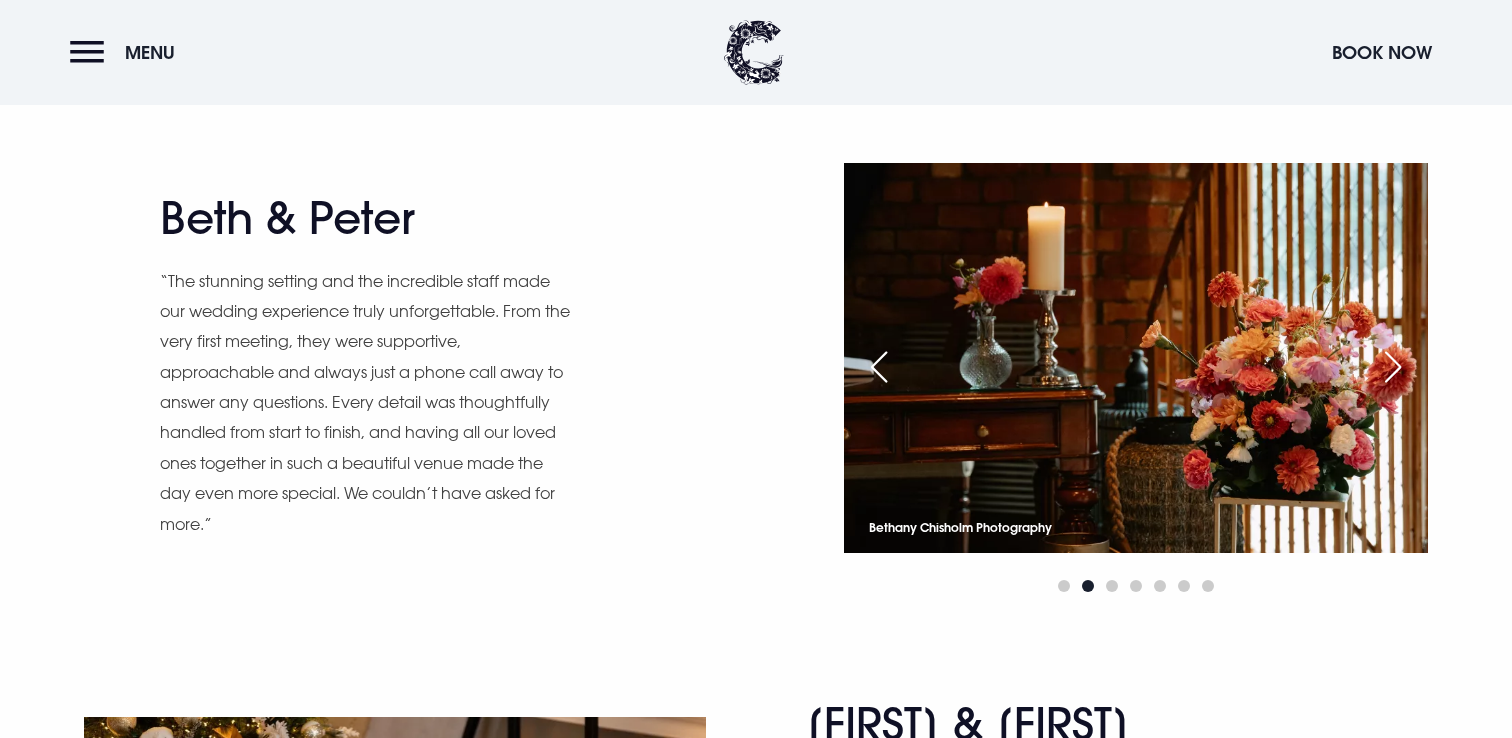 click at bounding box center [1393, 367] 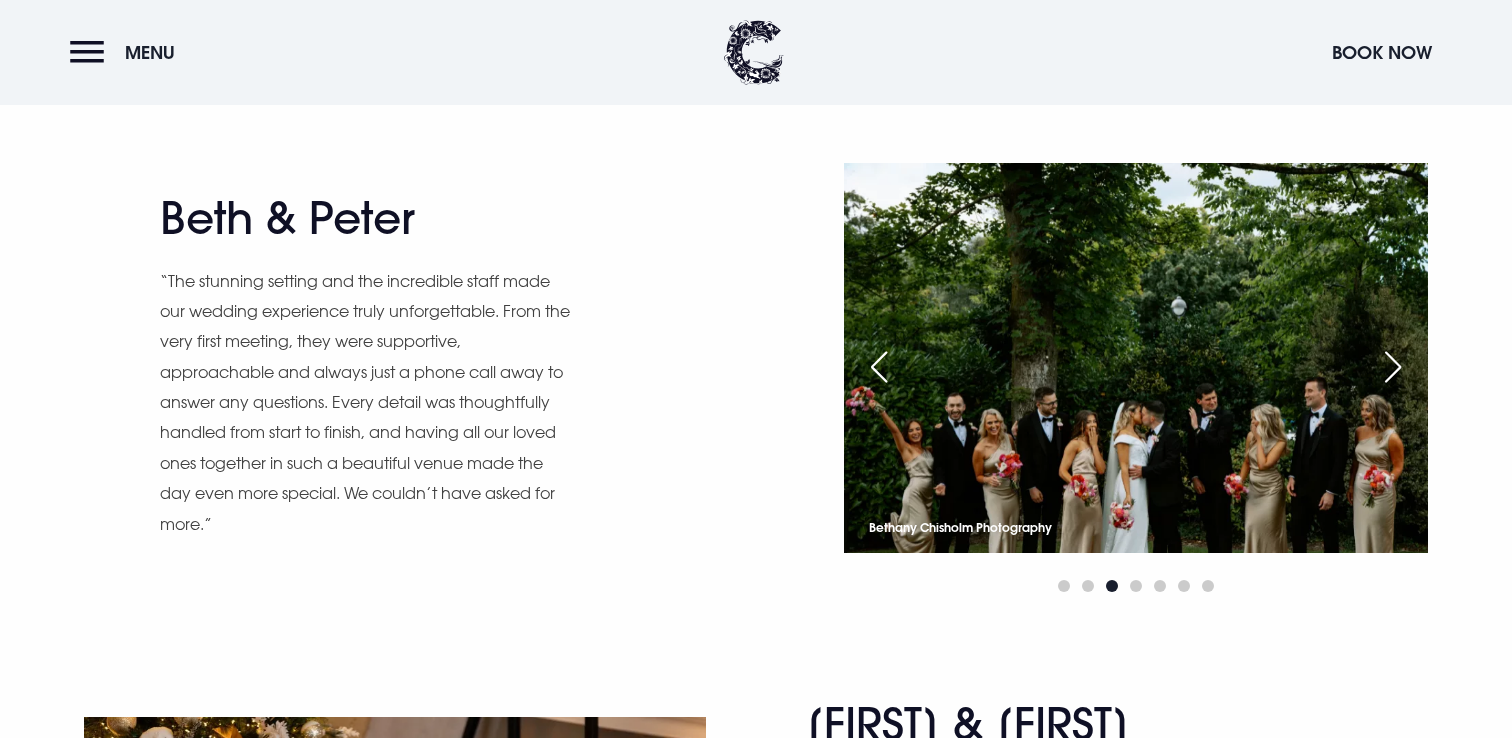 click at bounding box center [1393, 367] 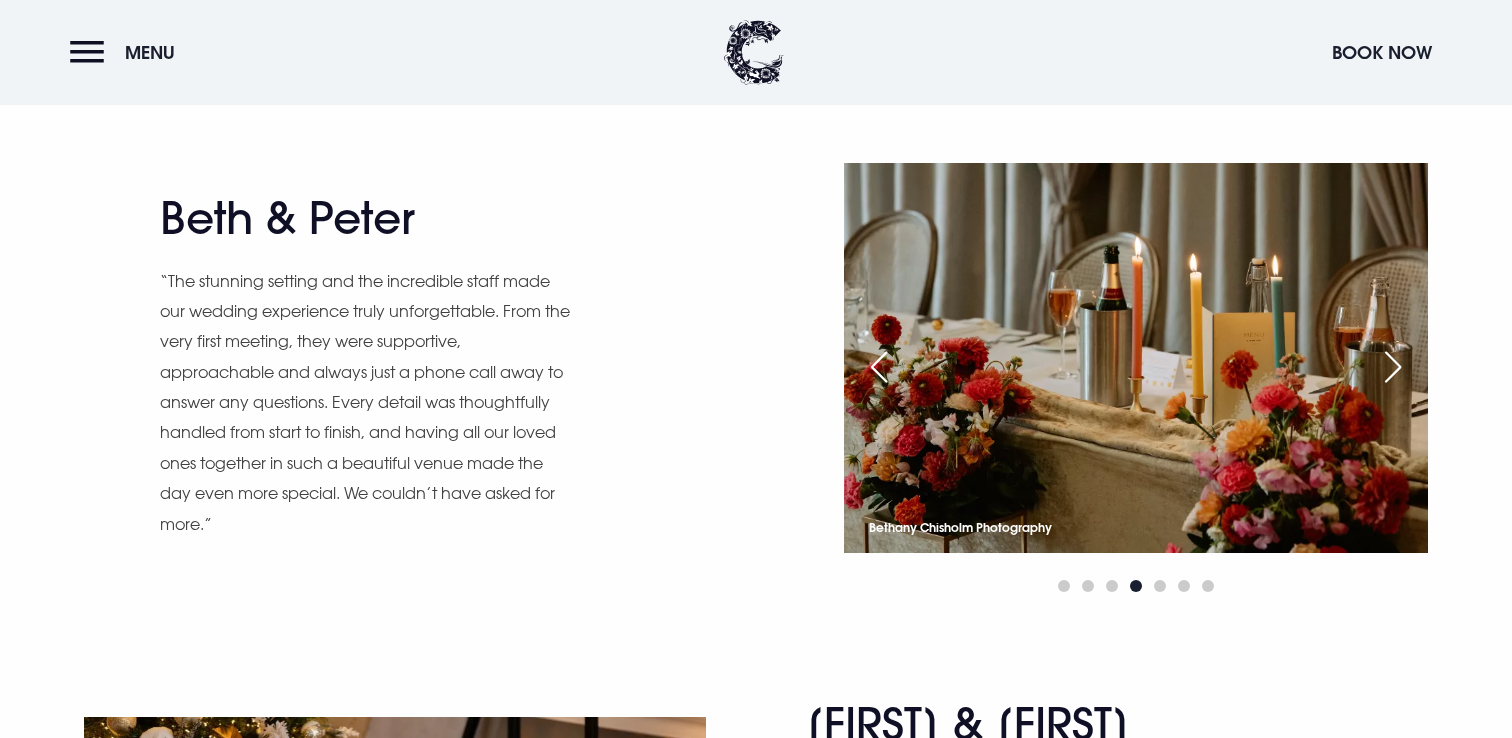 click at bounding box center [1393, 367] 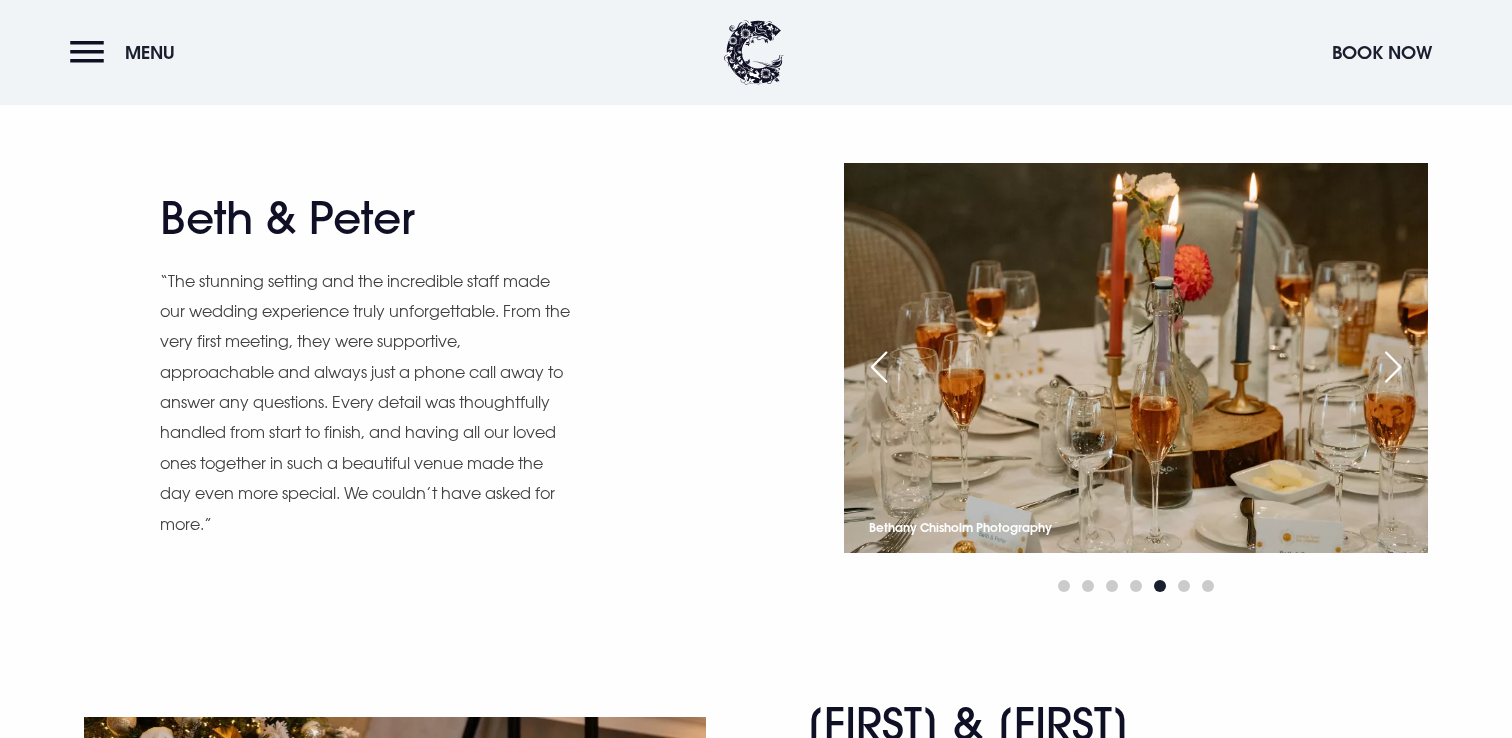 click at bounding box center (1393, 367) 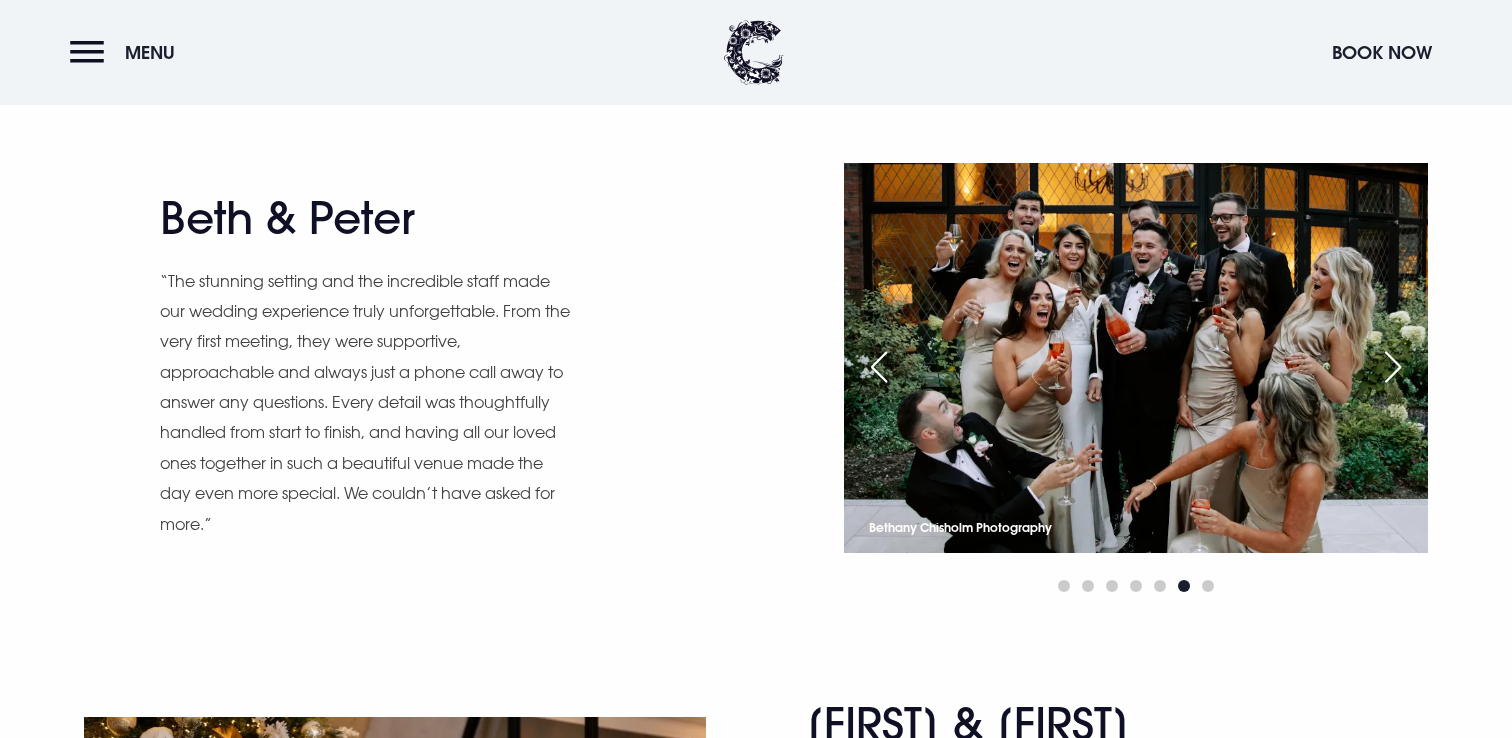 click at bounding box center (1393, 367) 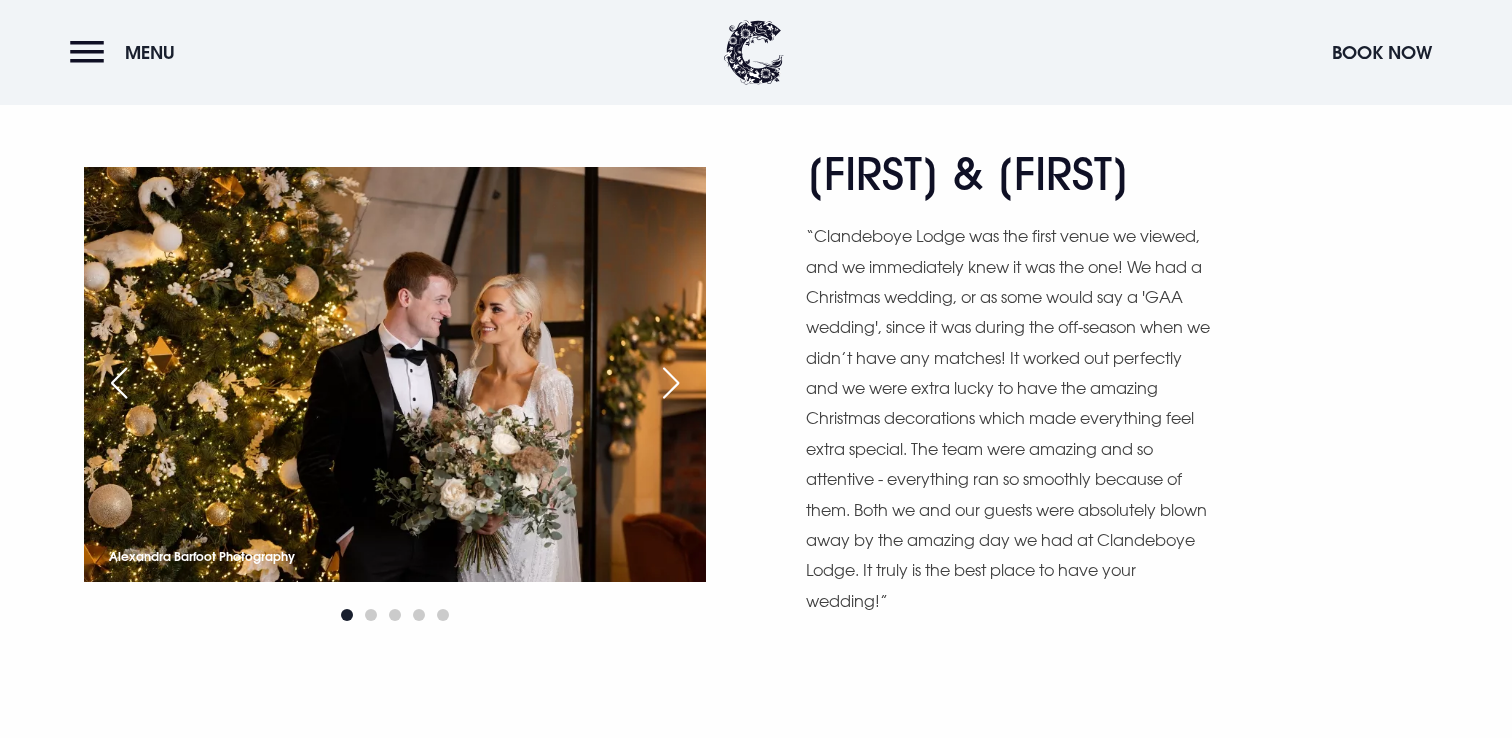 scroll, scrollTop: 2091, scrollLeft: 0, axis: vertical 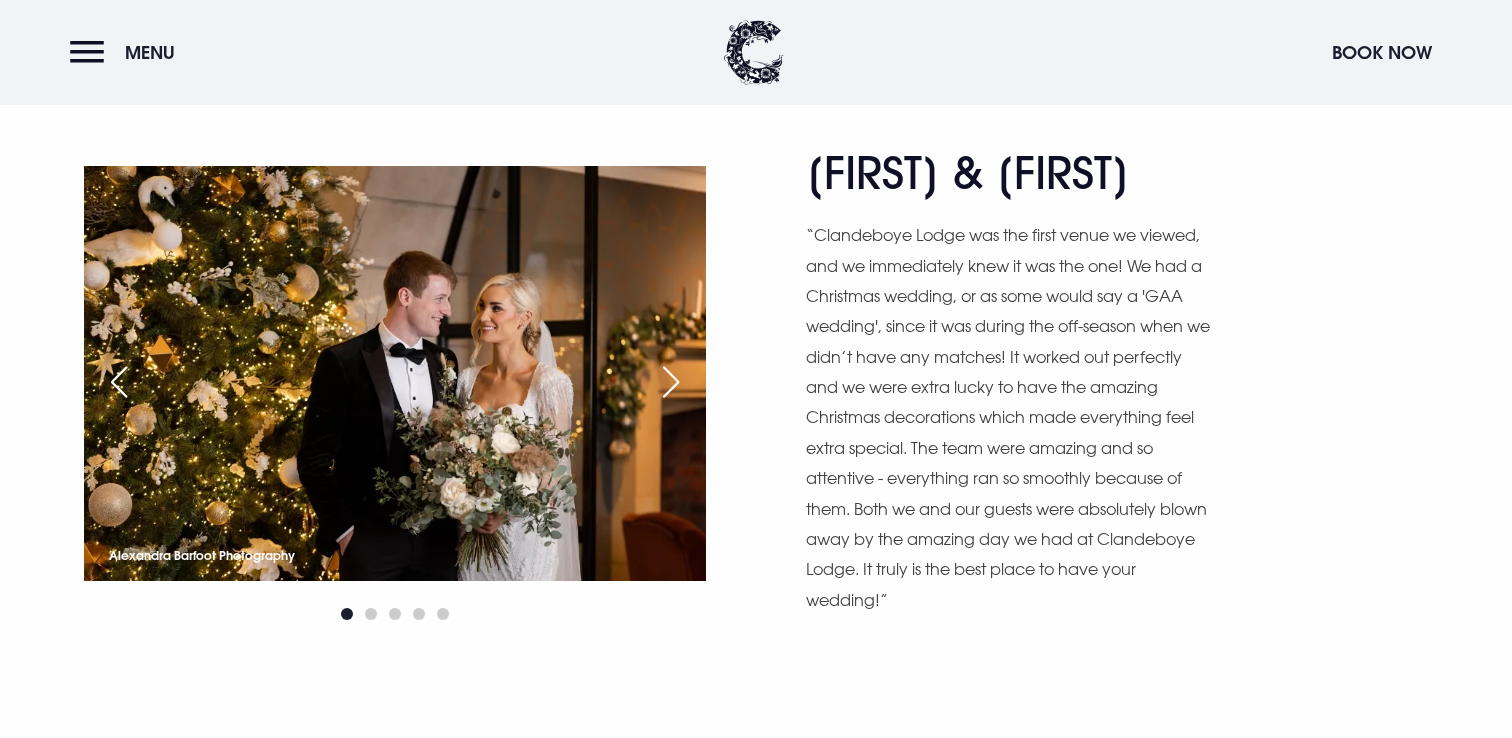 click at bounding box center [671, 382] 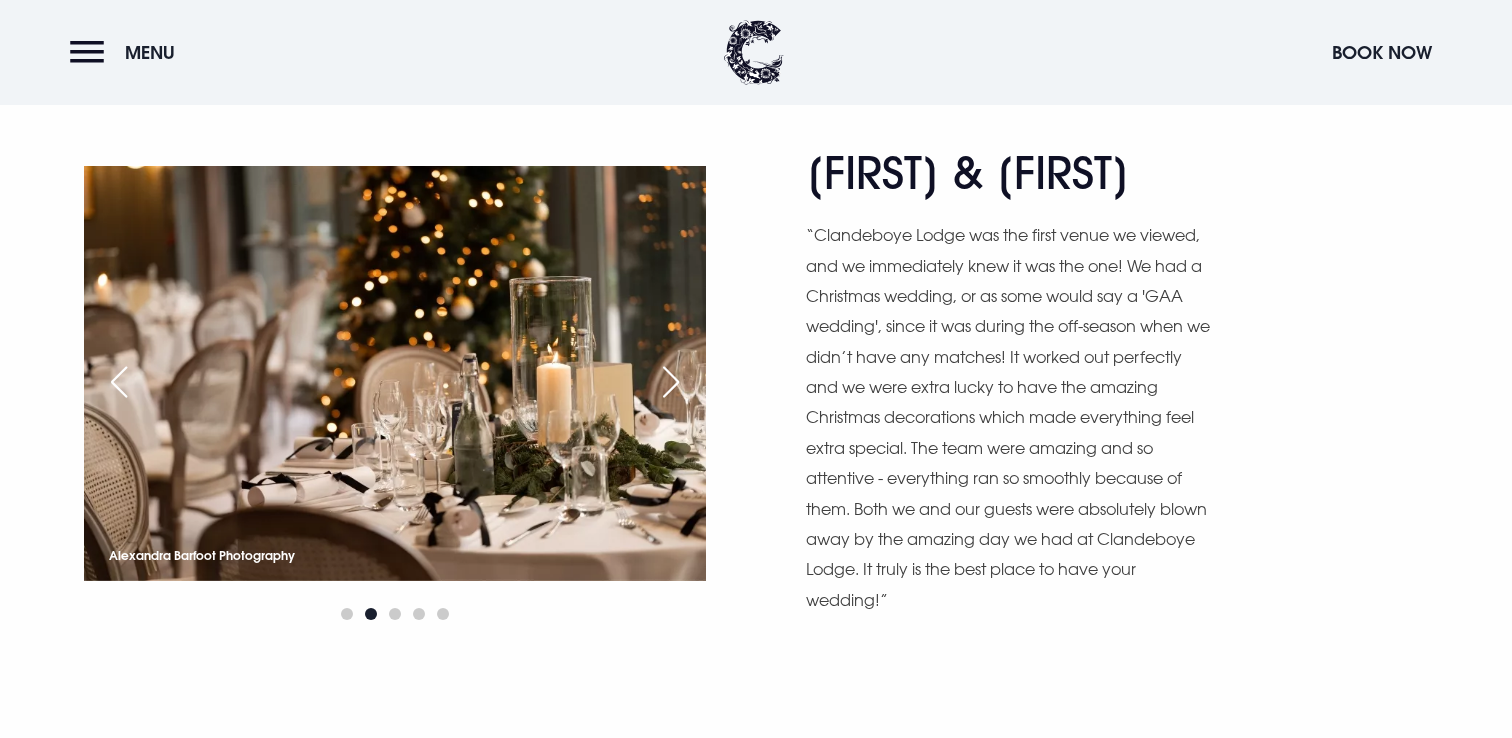 click at bounding box center [671, 382] 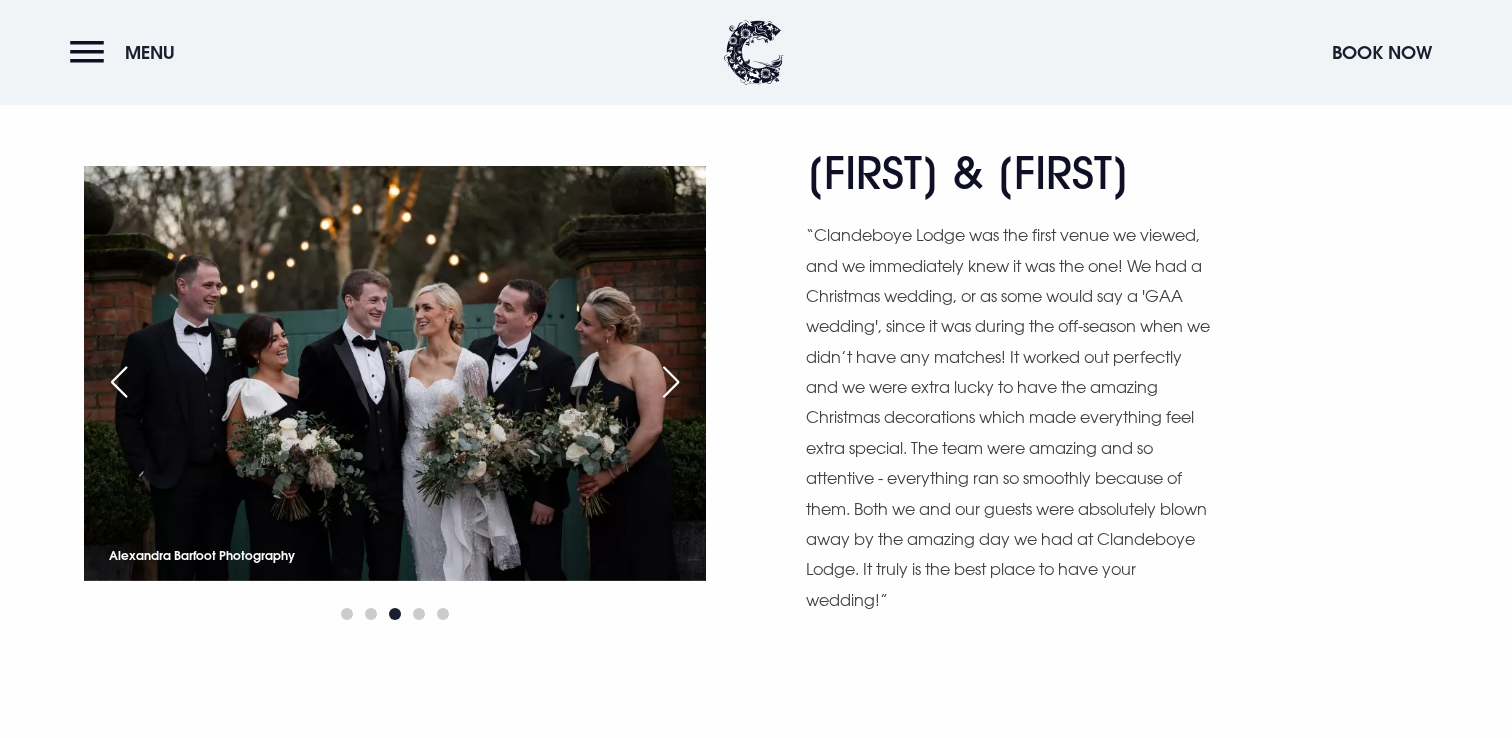 click at bounding box center (671, 382) 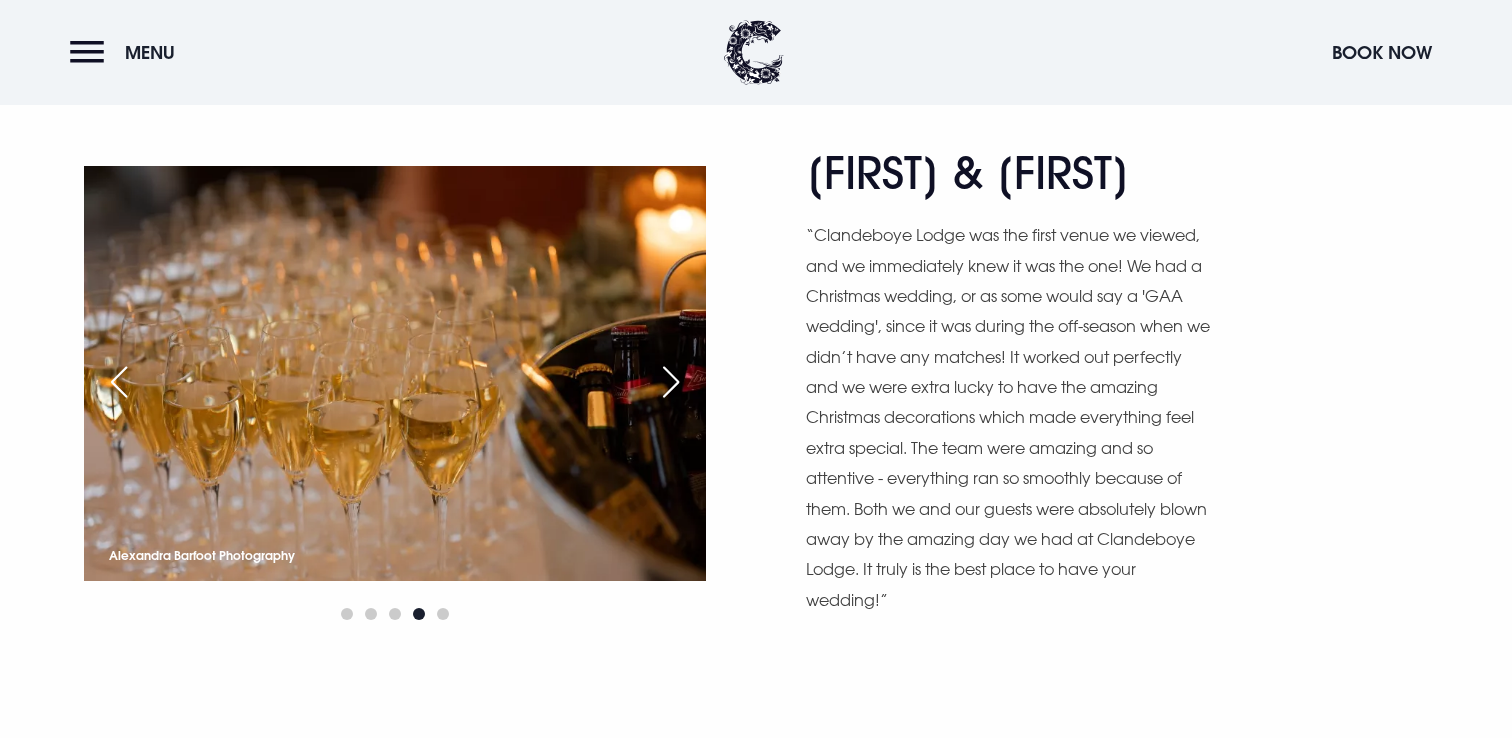 click at bounding box center (671, 382) 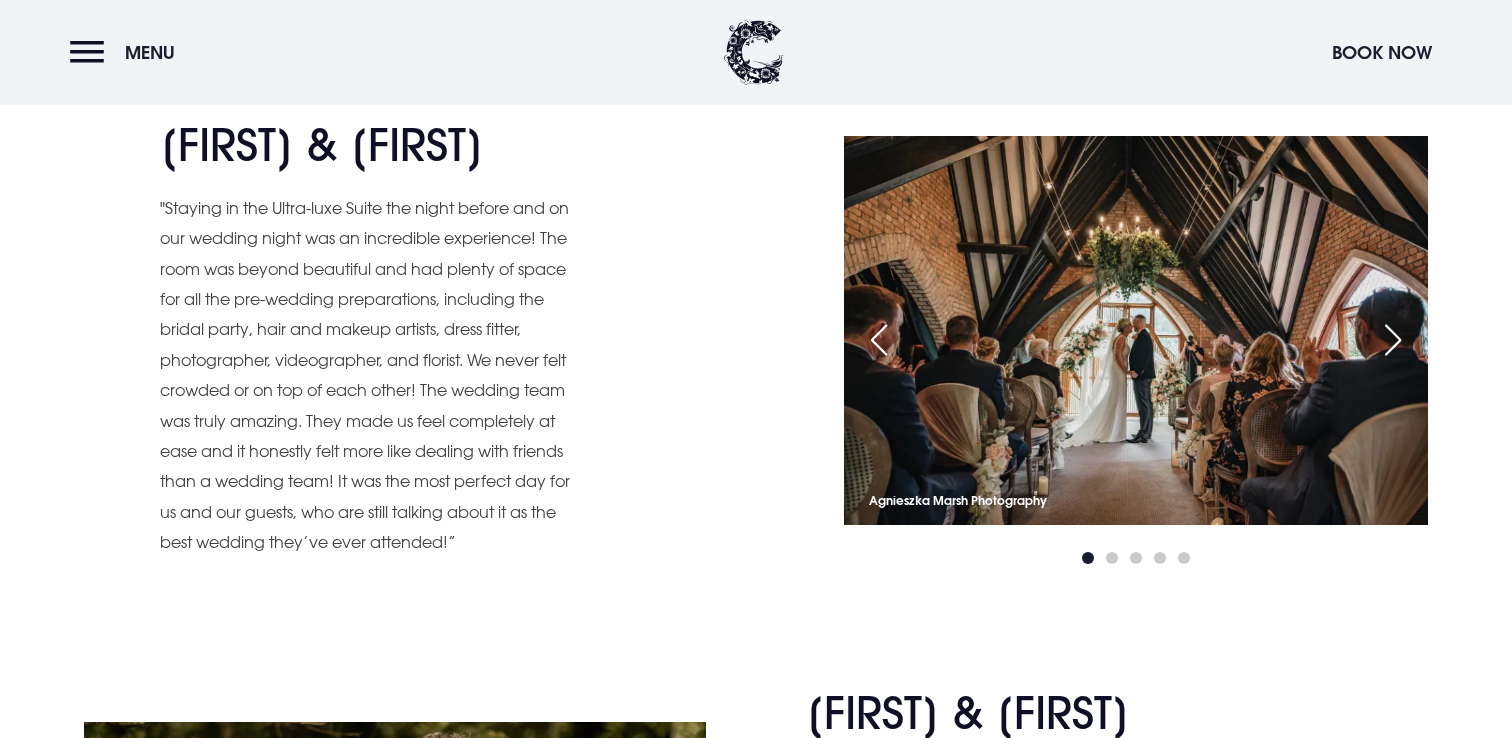 scroll, scrollTop: 2735, scrollLeft: 0, axis: vertical 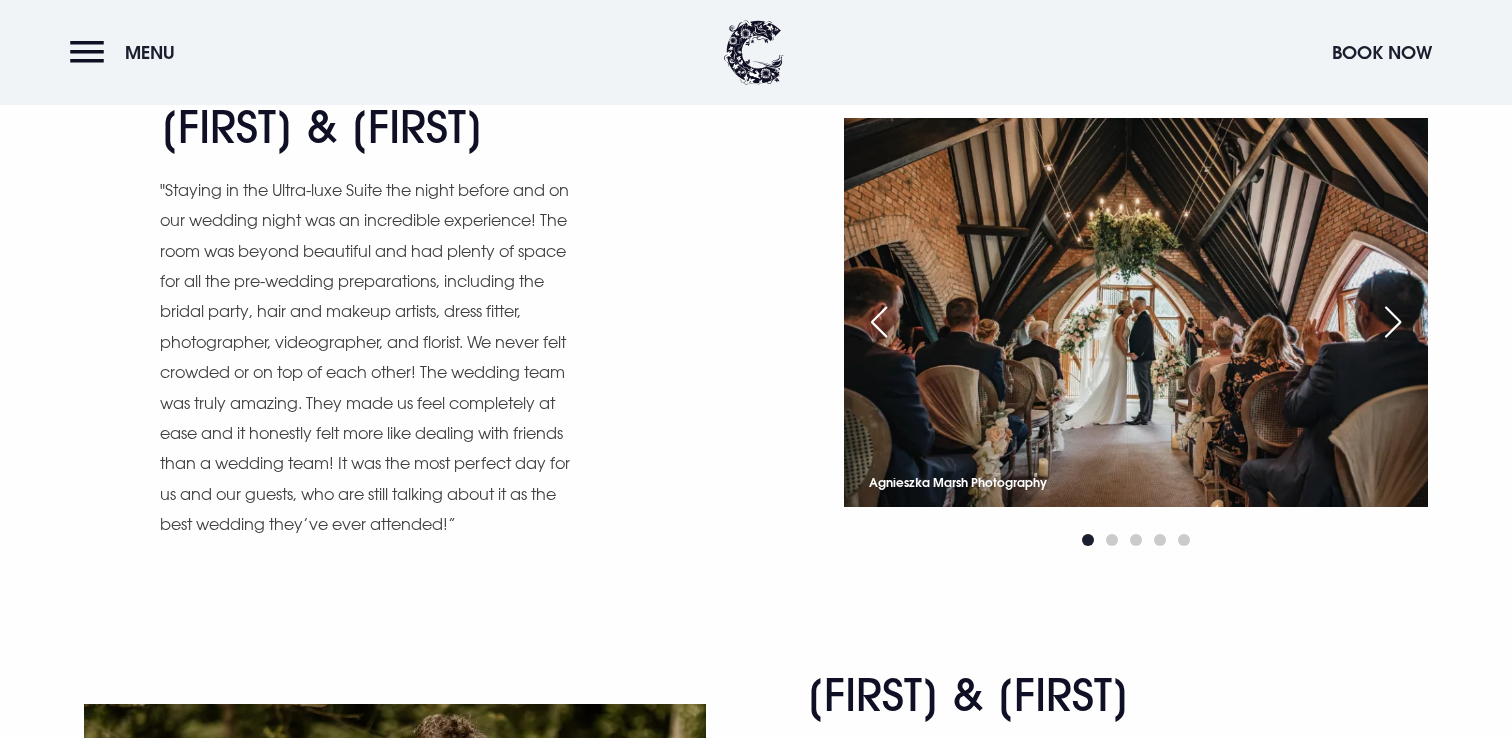 click at bounding box center [1393, 322] 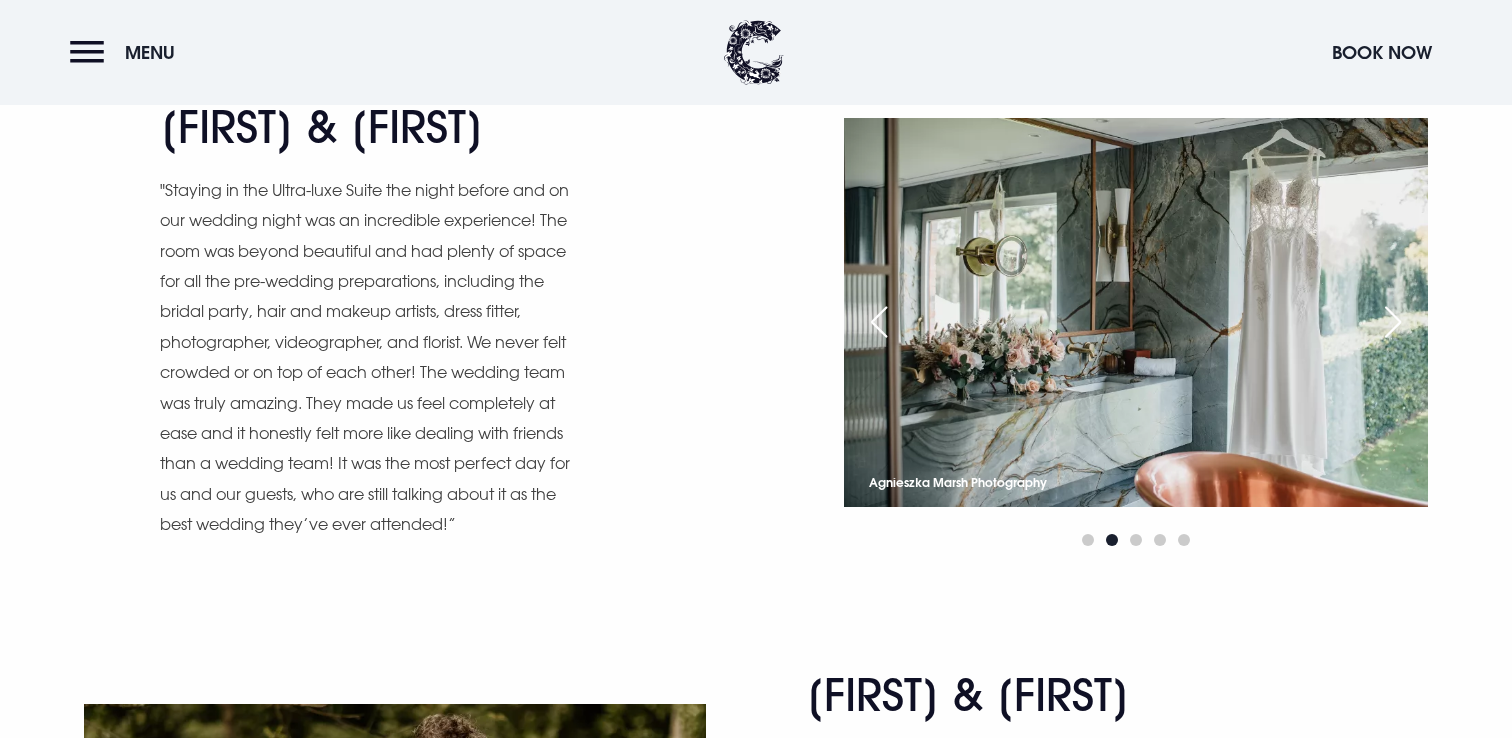 click at bounding box center [1393, 322] 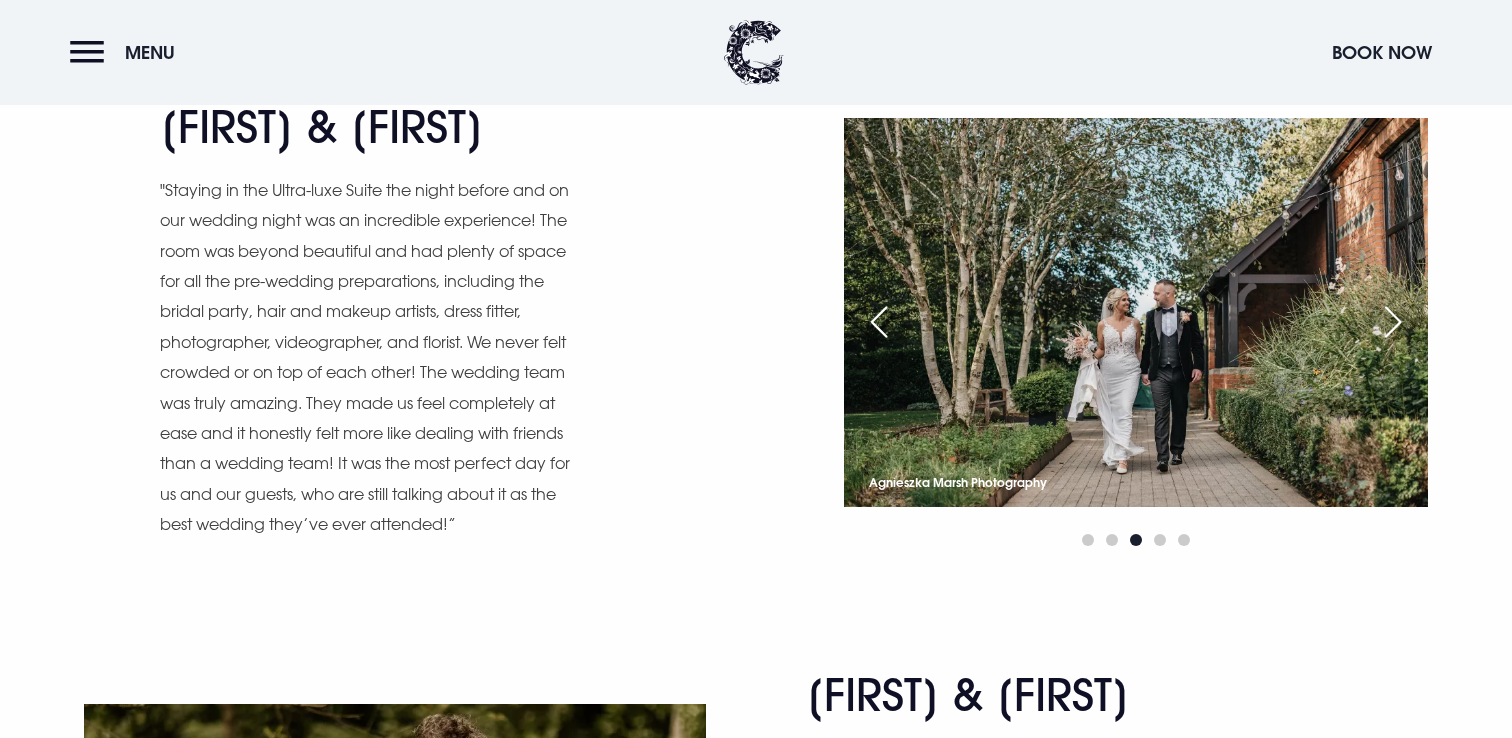 click at bounding box center (1393, 322) 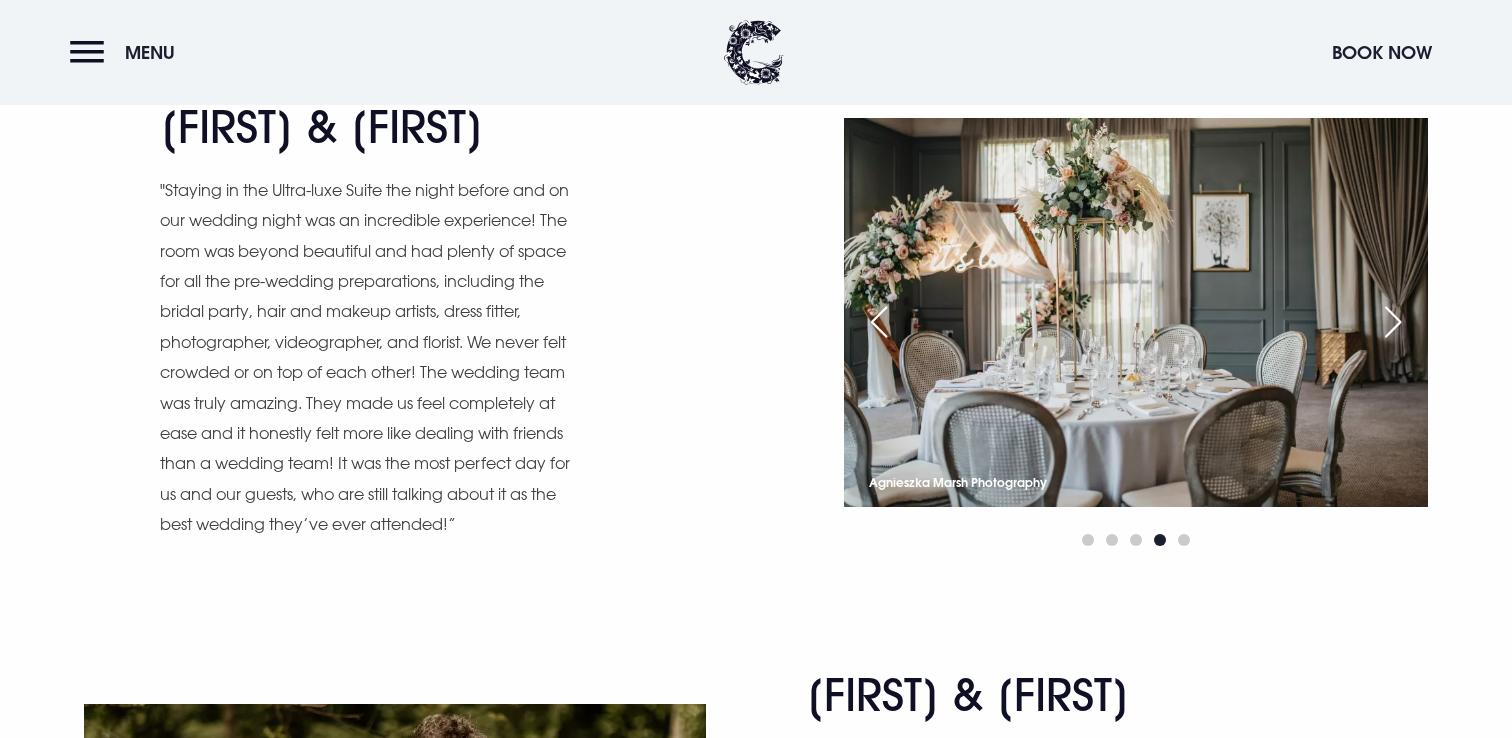 click at bounding box center (1393, 322) 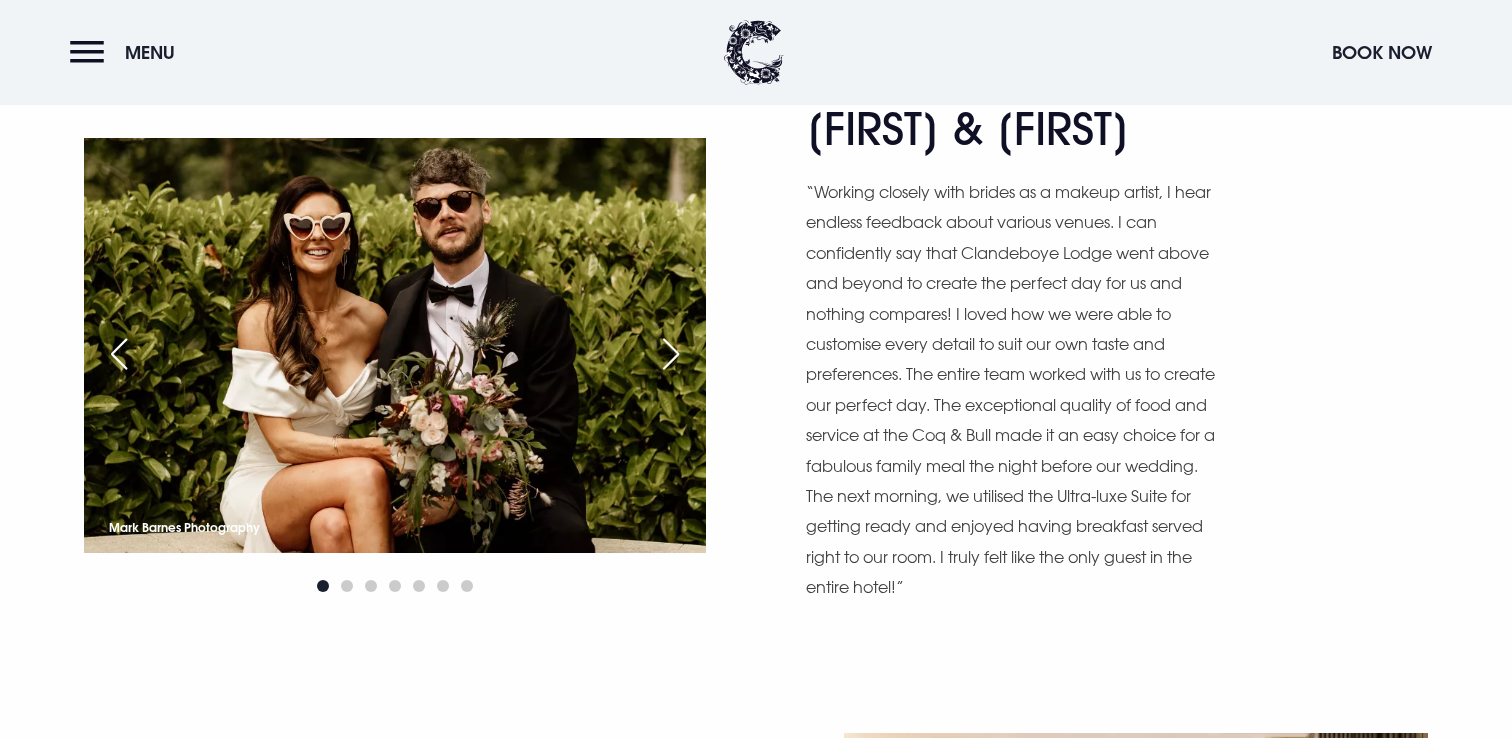 scroll, scrollTop: 3329, scrollLeft: 0, axis: vertical 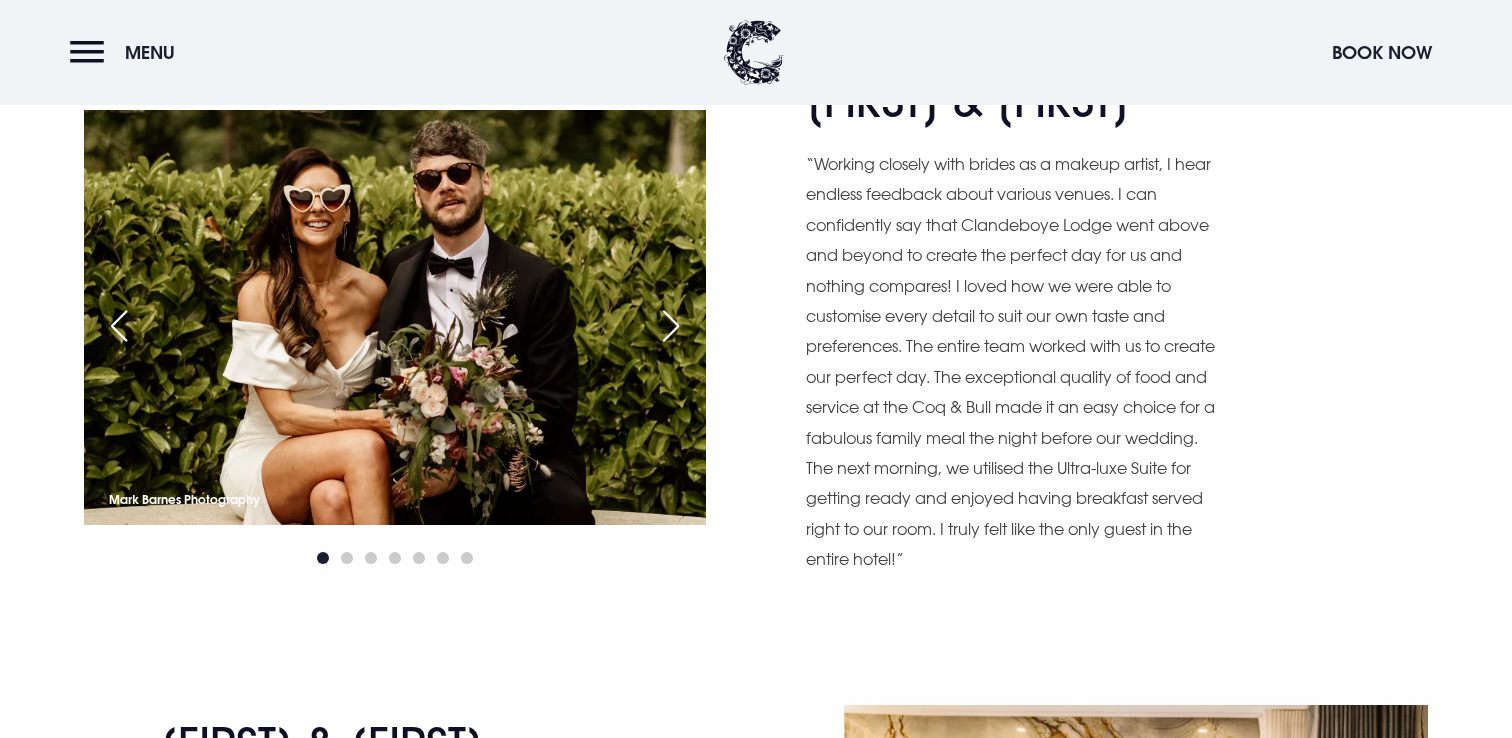 click at bounding box center [671, 326] 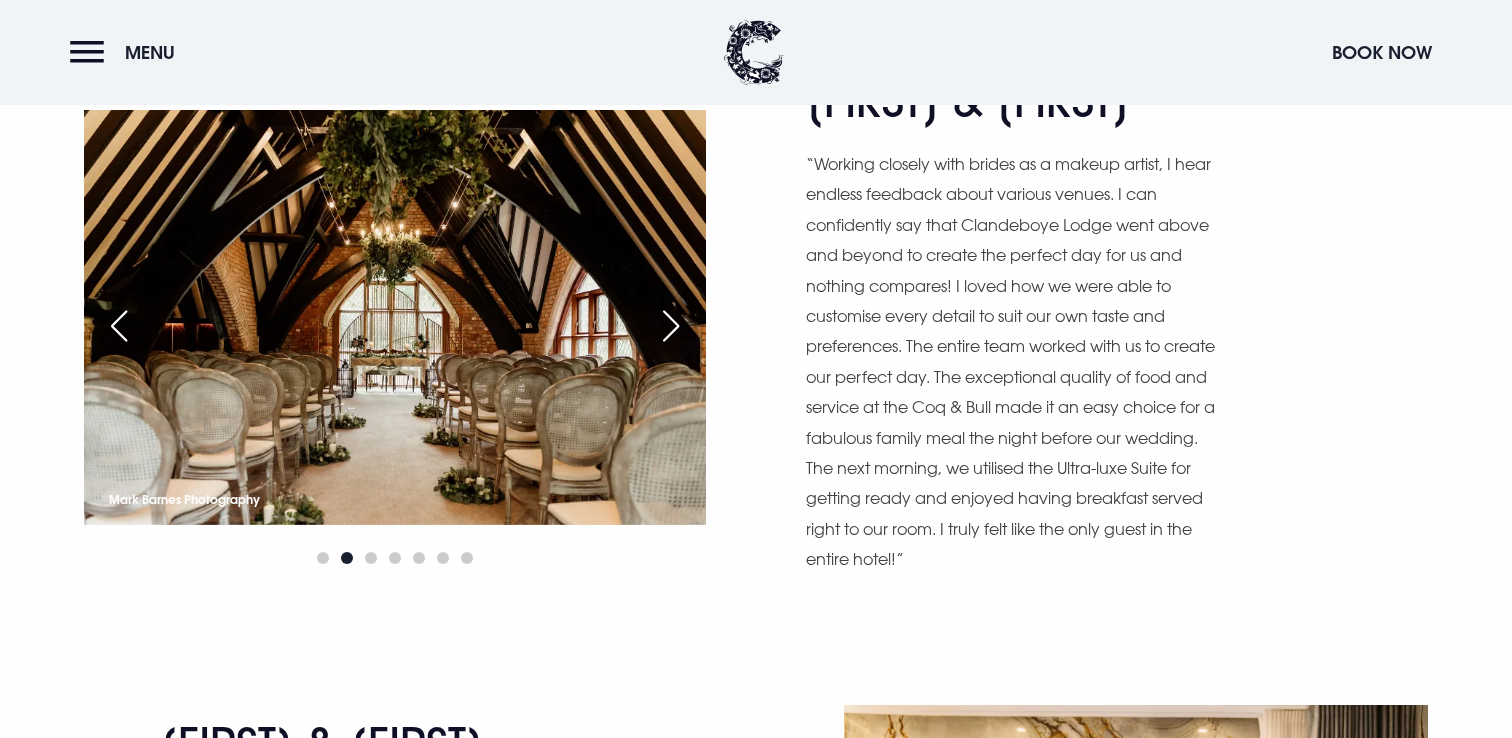 click at bounding box center (671, 326) 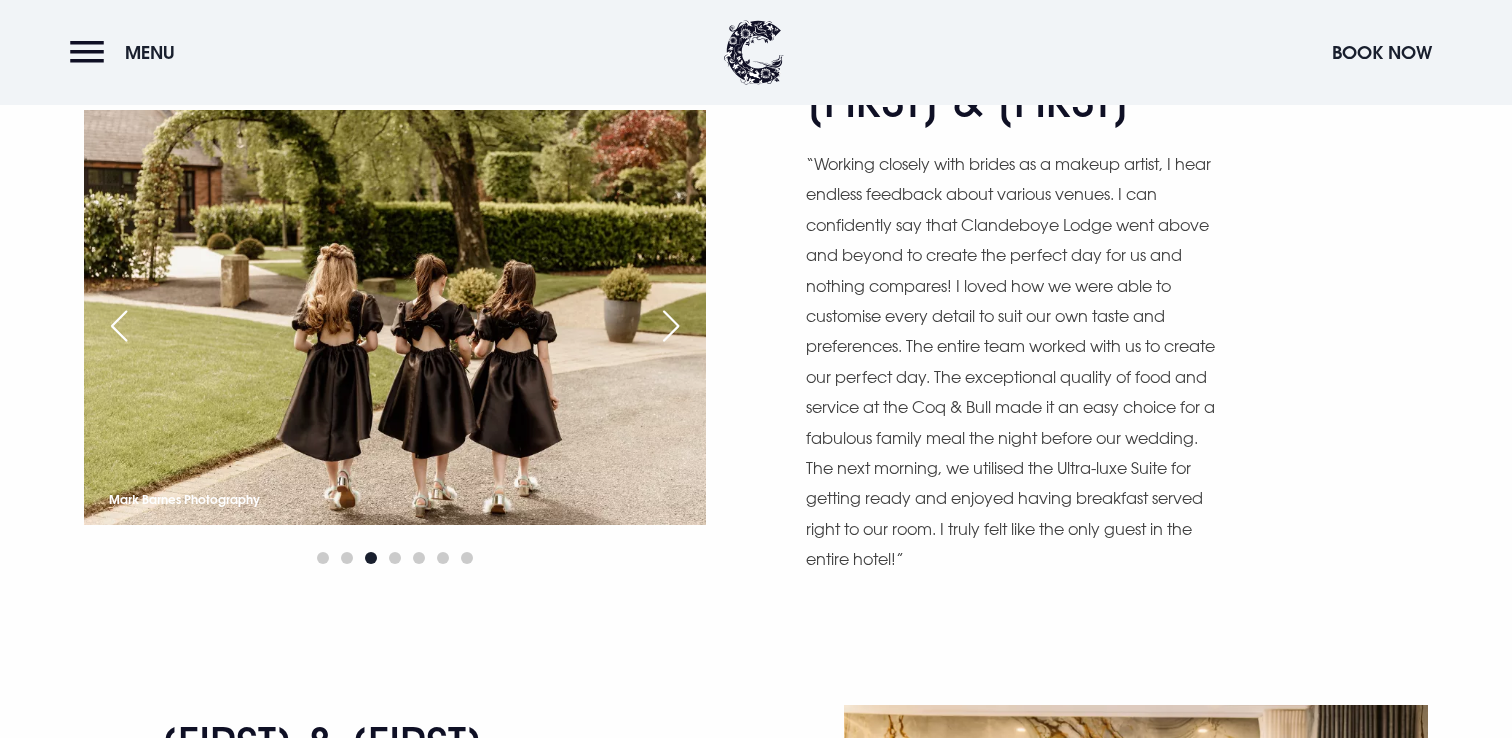 click at bounding box center (671, 326) 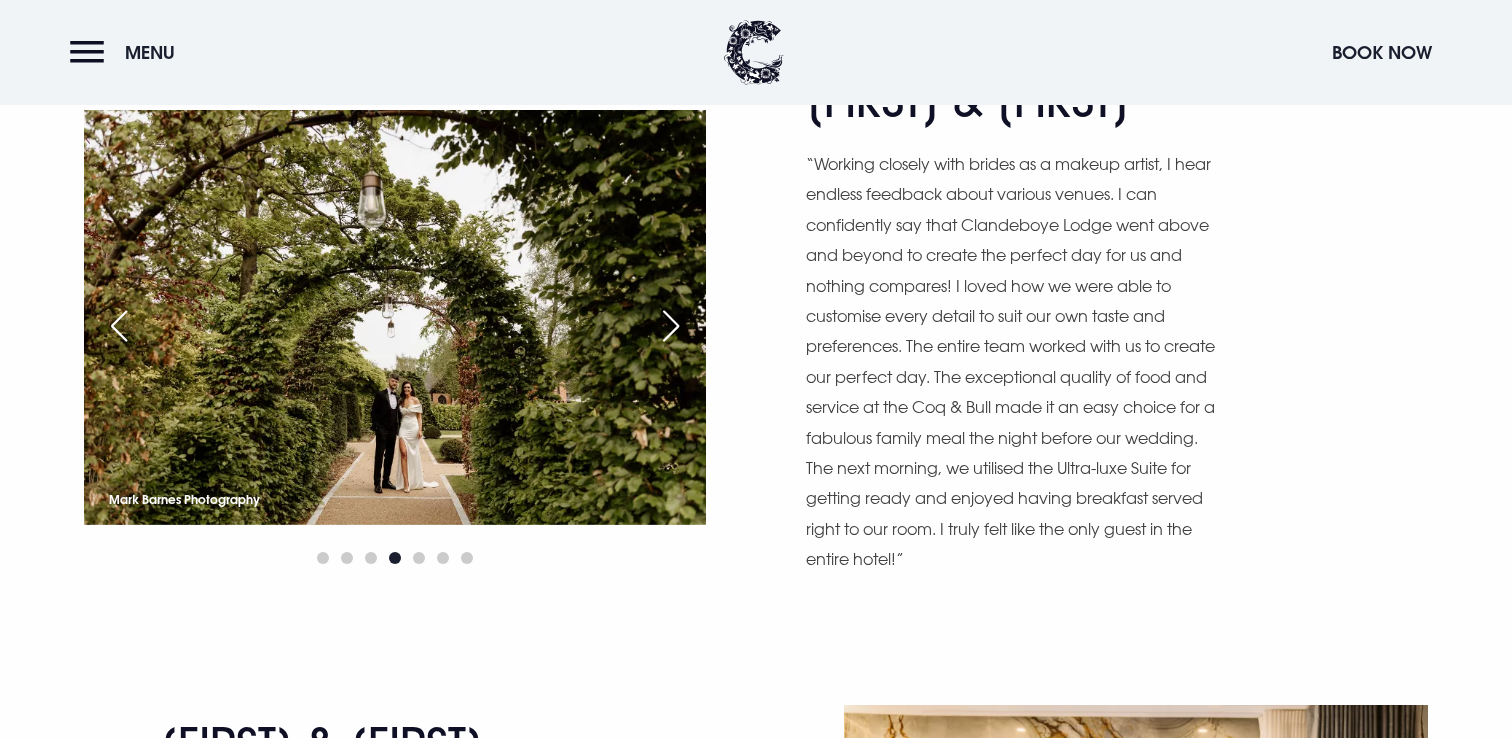 click at bounding box center [671, 326] 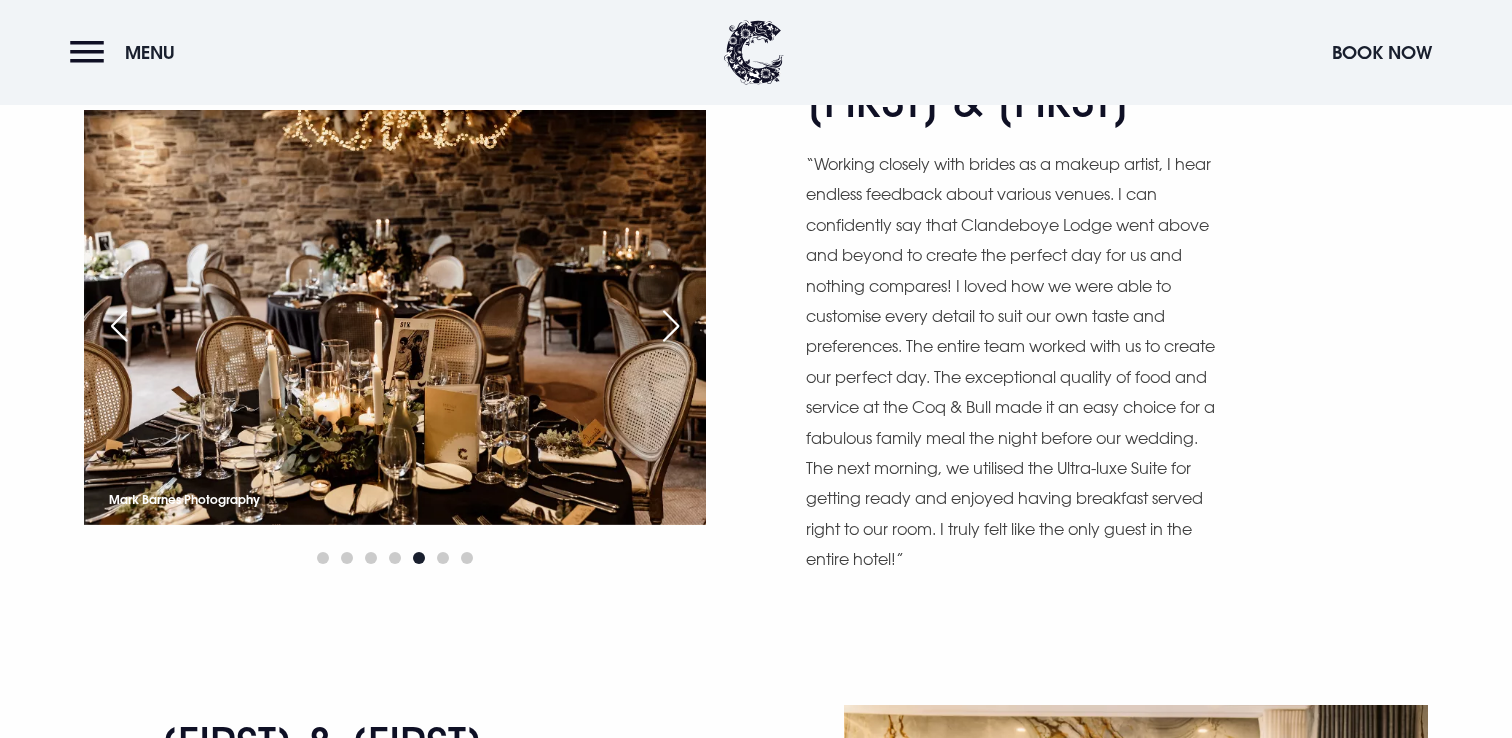 click at bounding box center [671, 326] 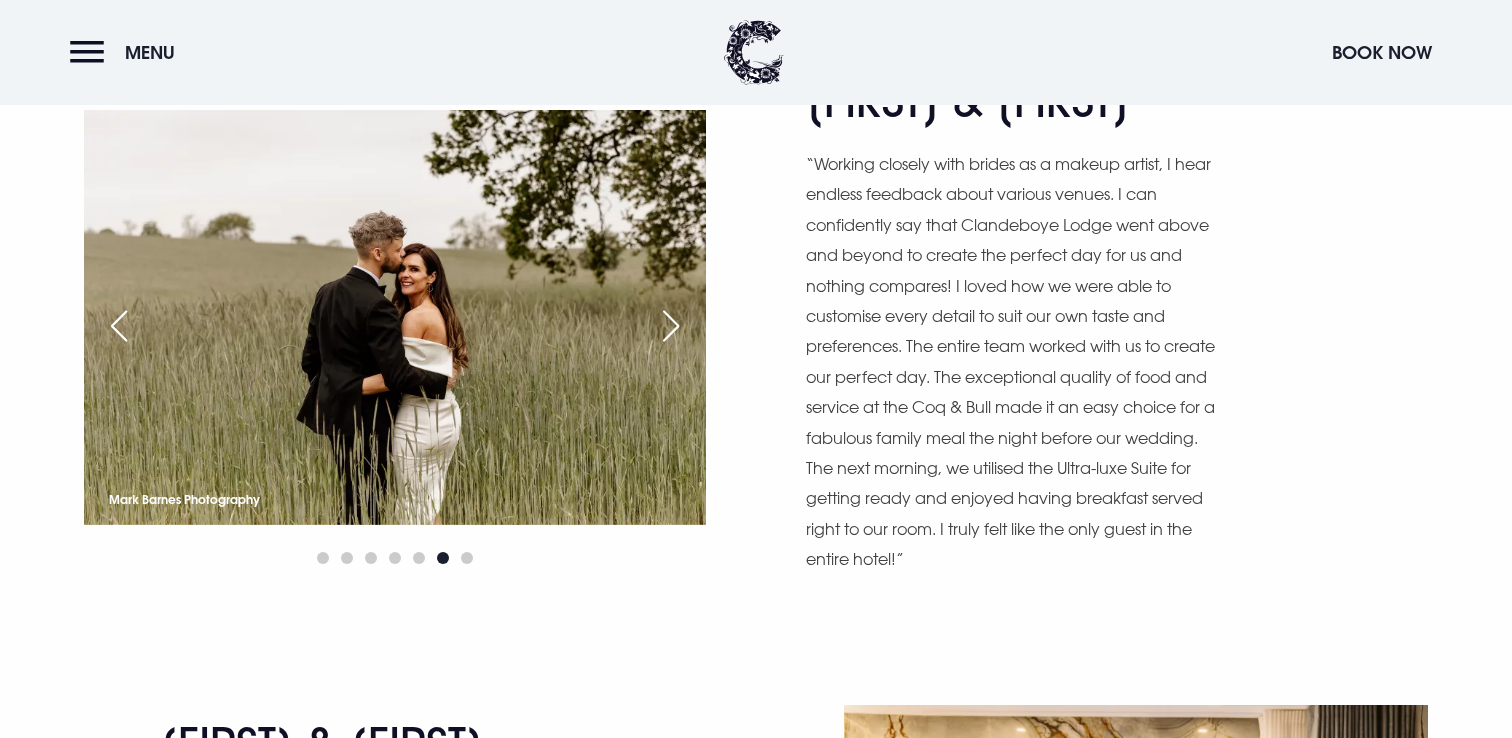 click at bounding box center (671, 326) 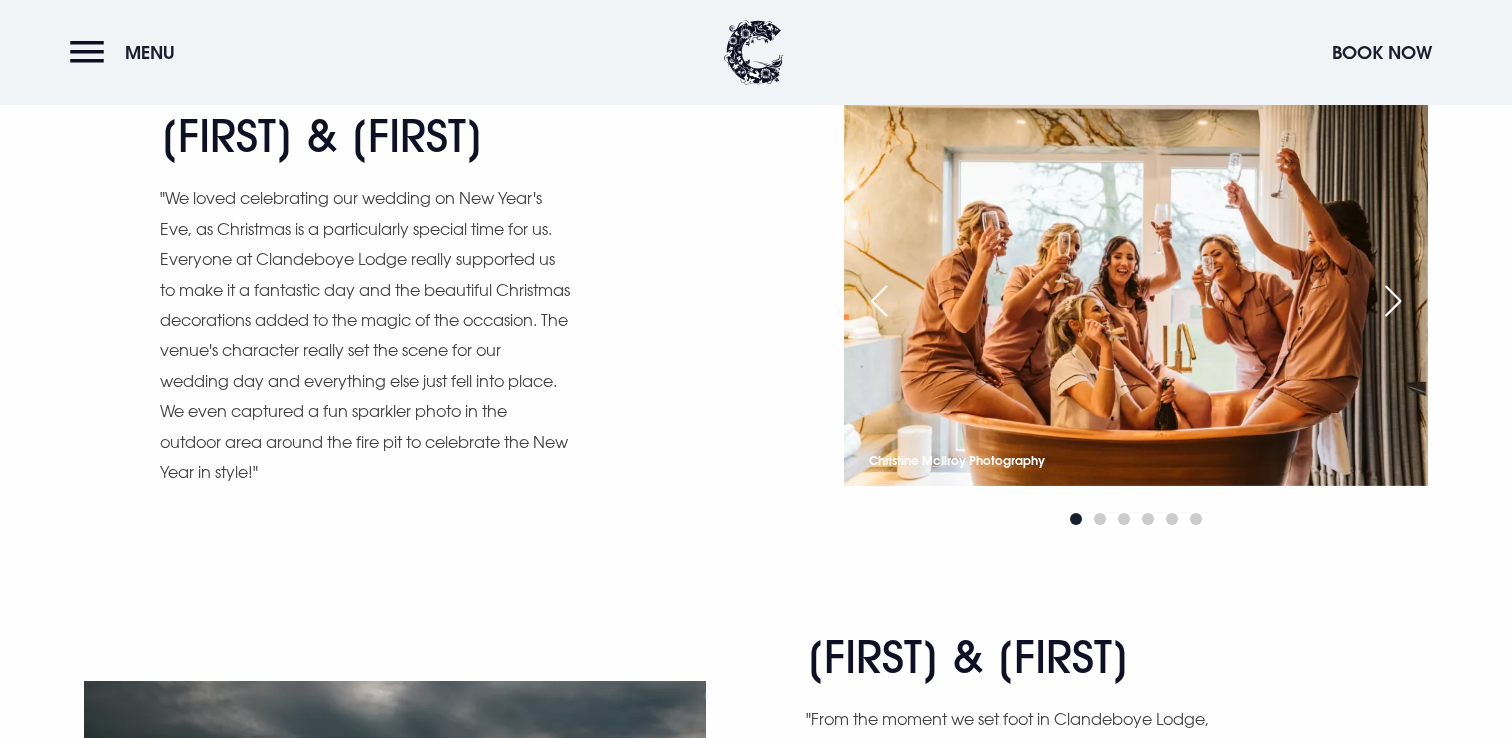 scroll, scrollTop: 3942, scrollLeft: 0, axis: vertical 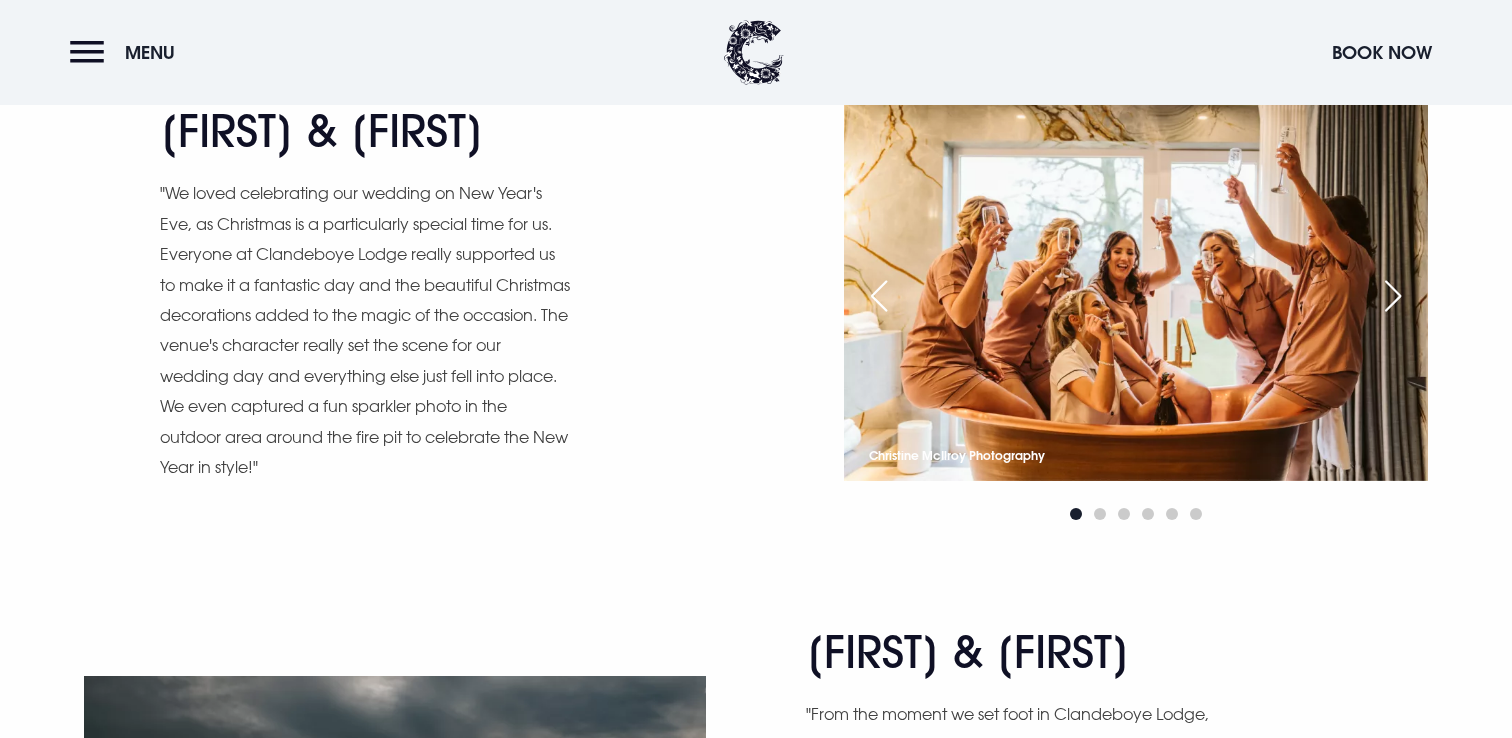 click at bounding box center (1393, 296) 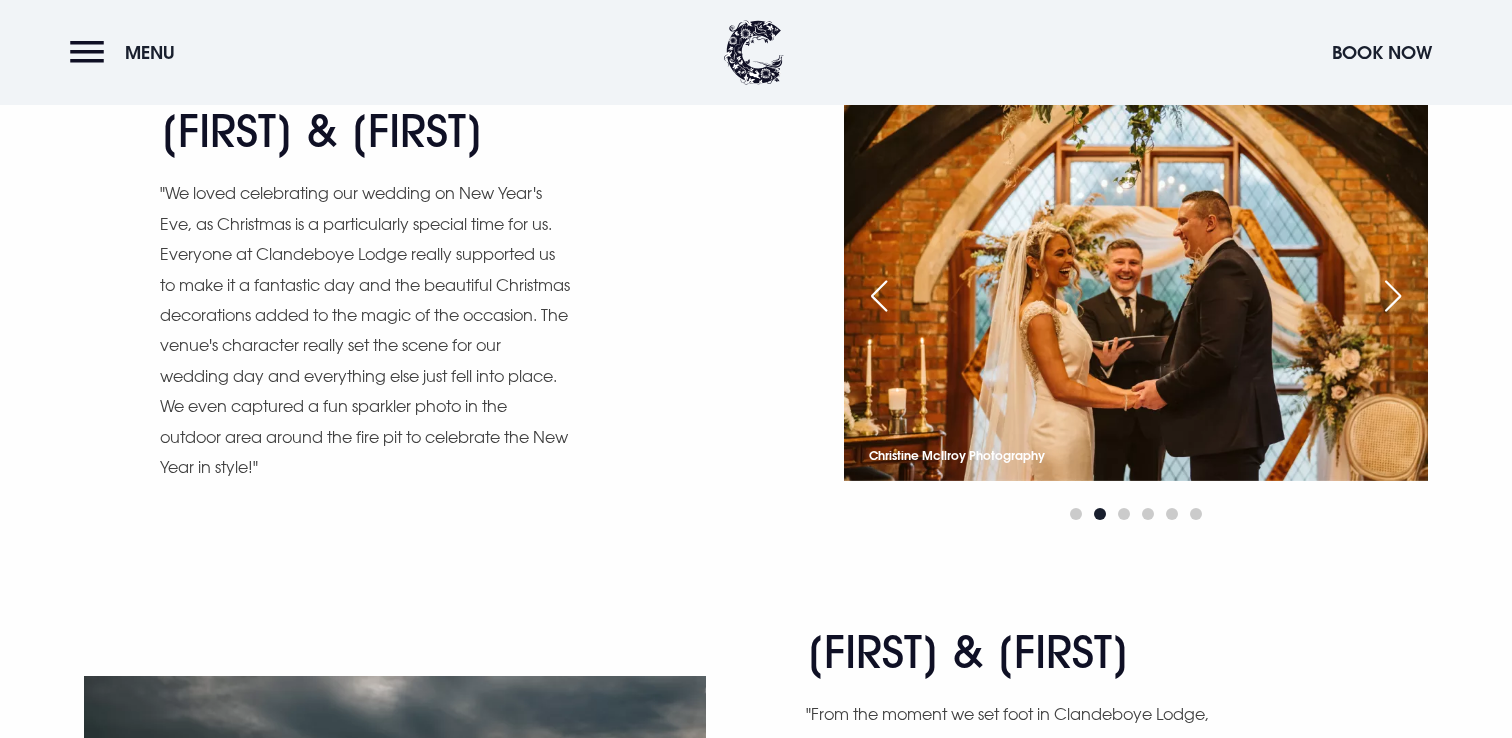 click at bounding box center (1393, 296) 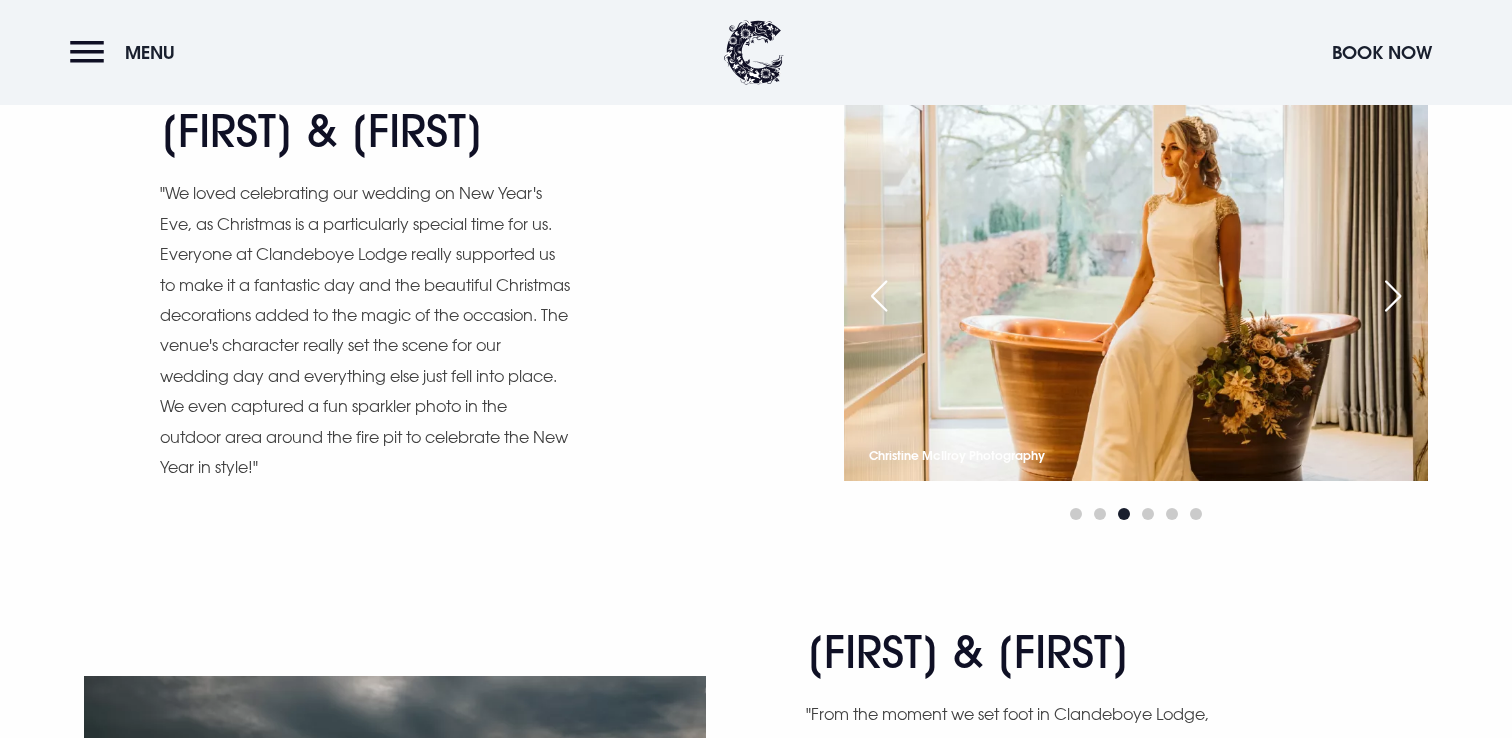 scroll, scrollTop: 3959, scrollLeft: 0, axis: vertical 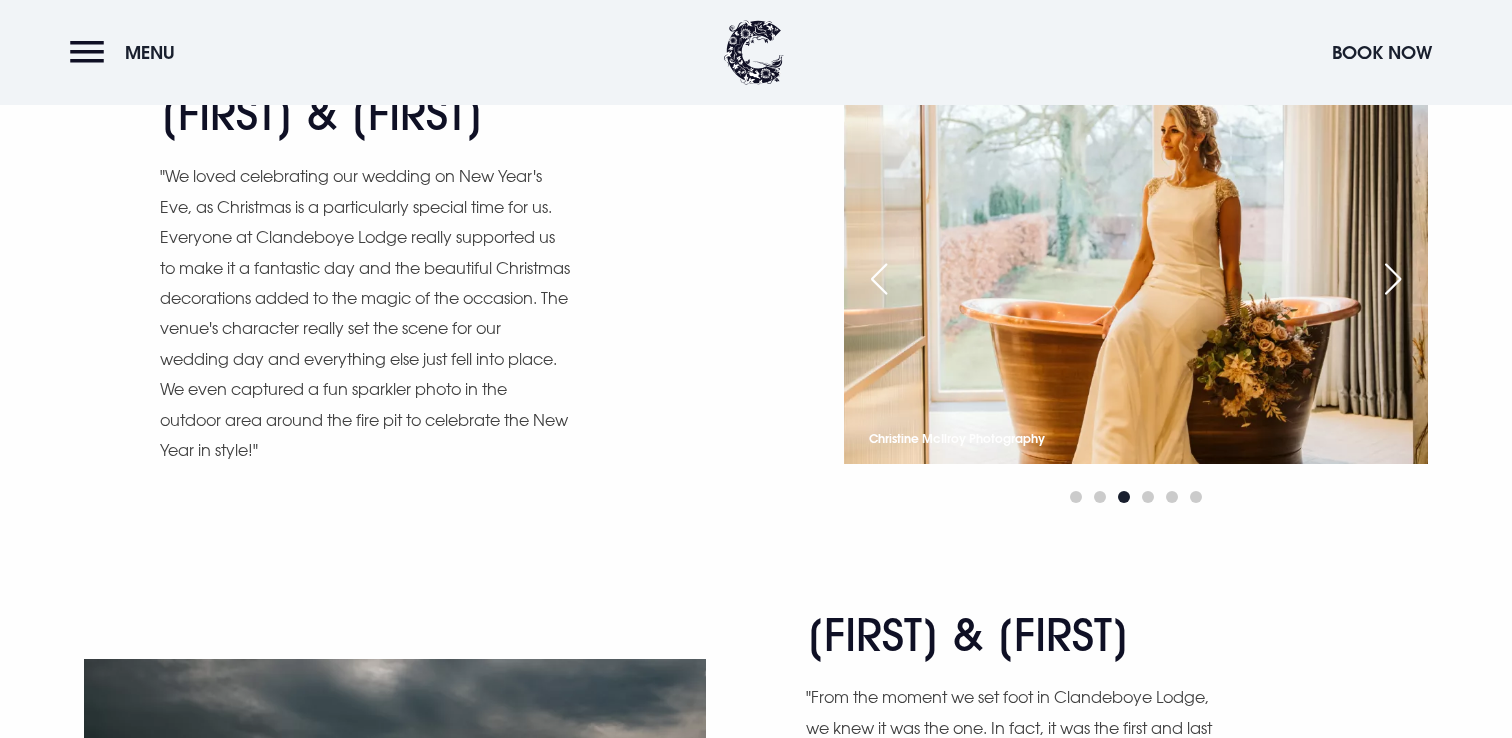 click at bounding box center (1393, 279) 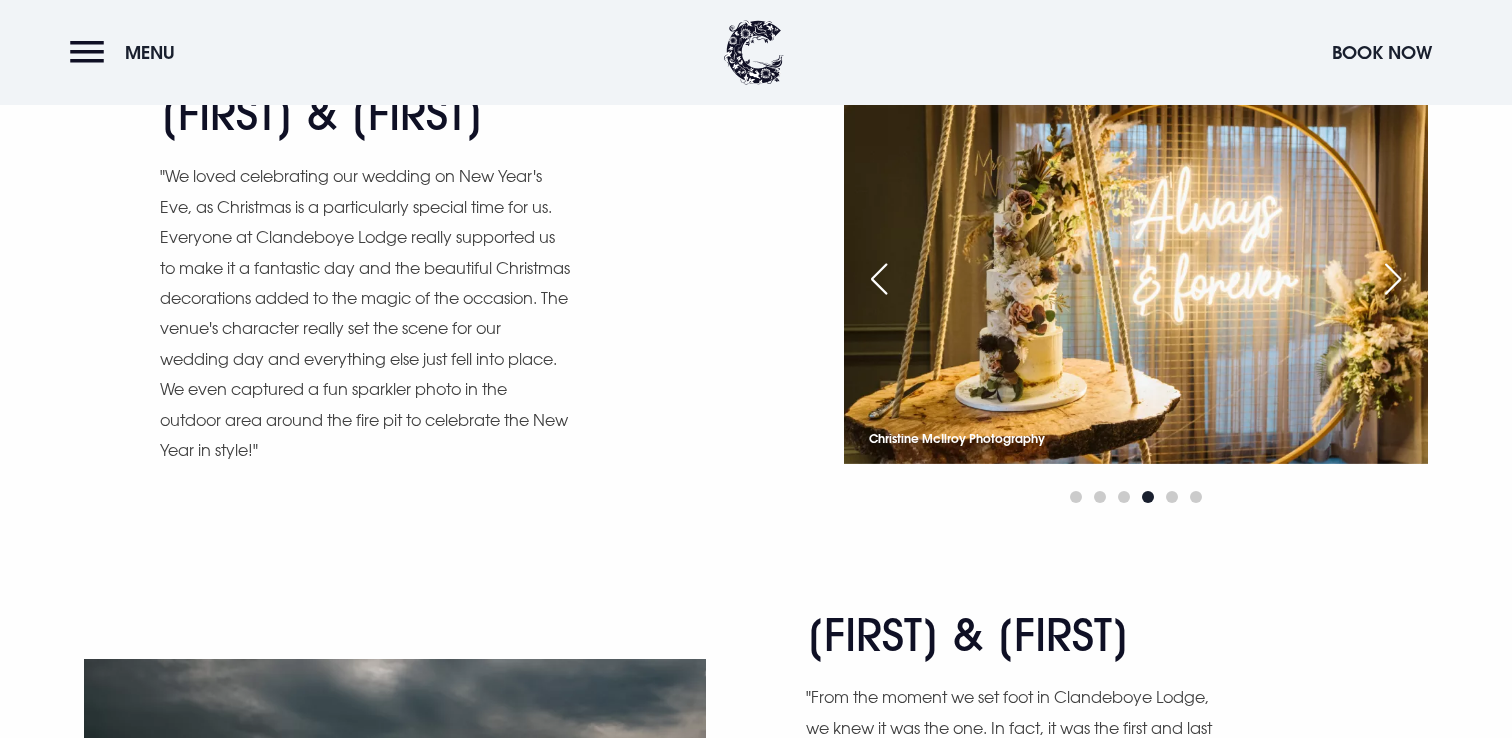 click at bounding box center [1393, 279] 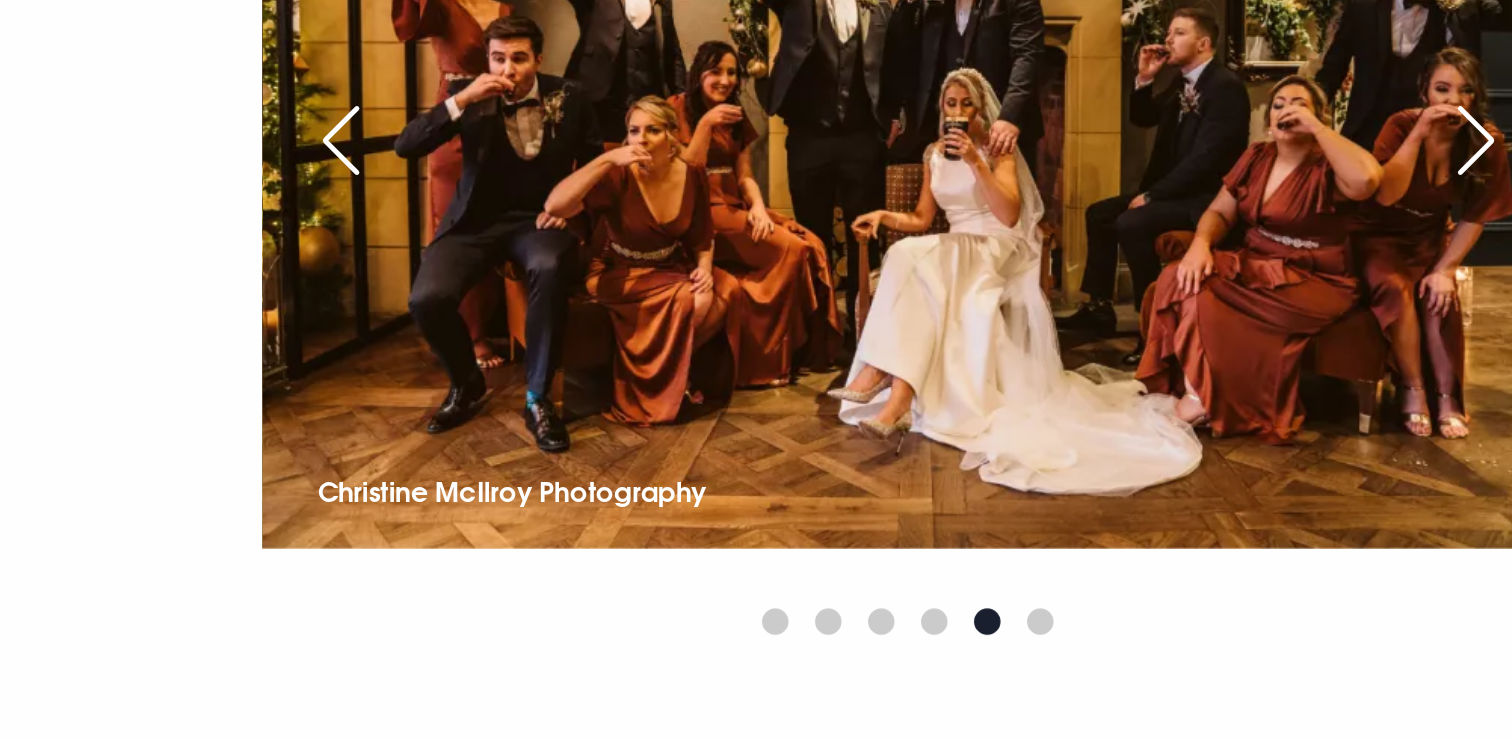 click at bounding box center (1393, 279) 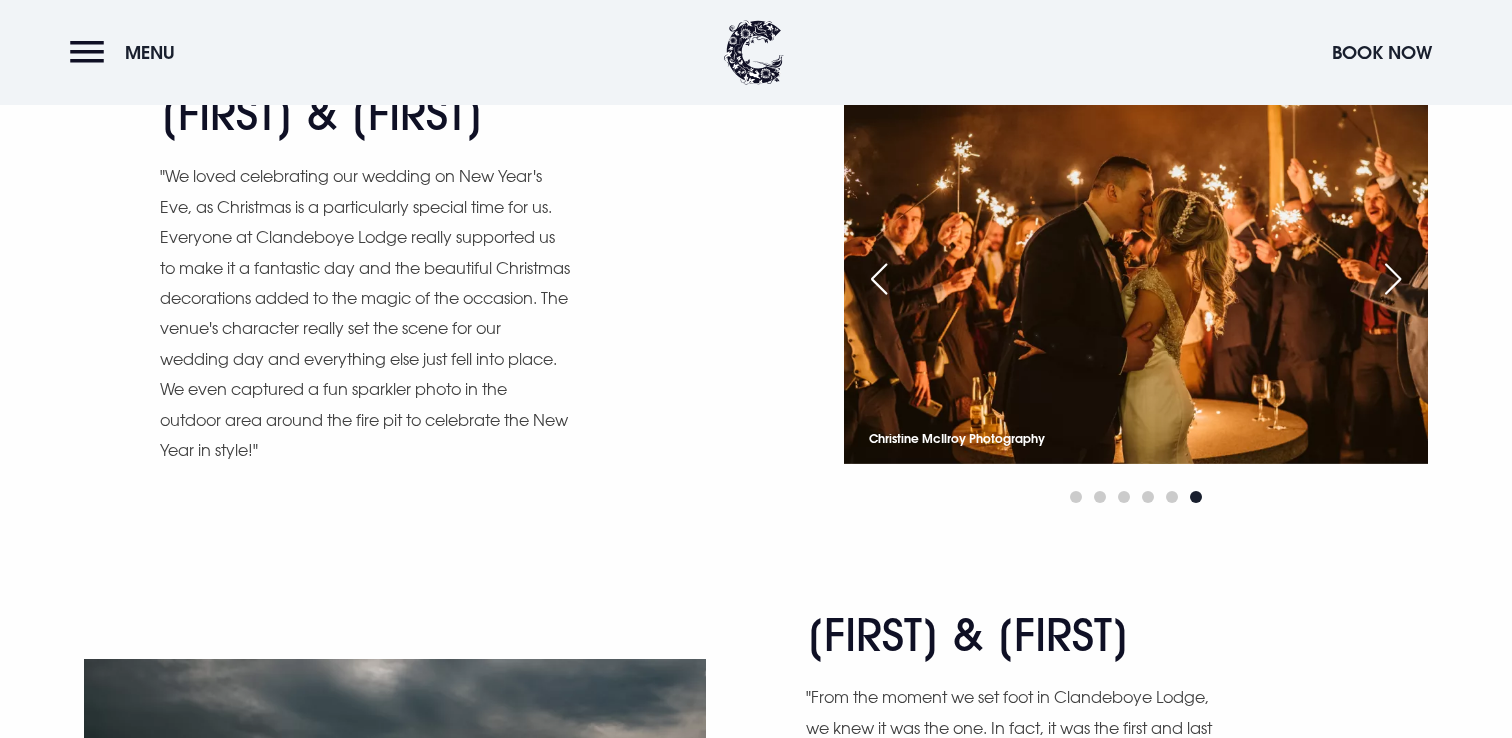 click at bounding box center [1393, 279] 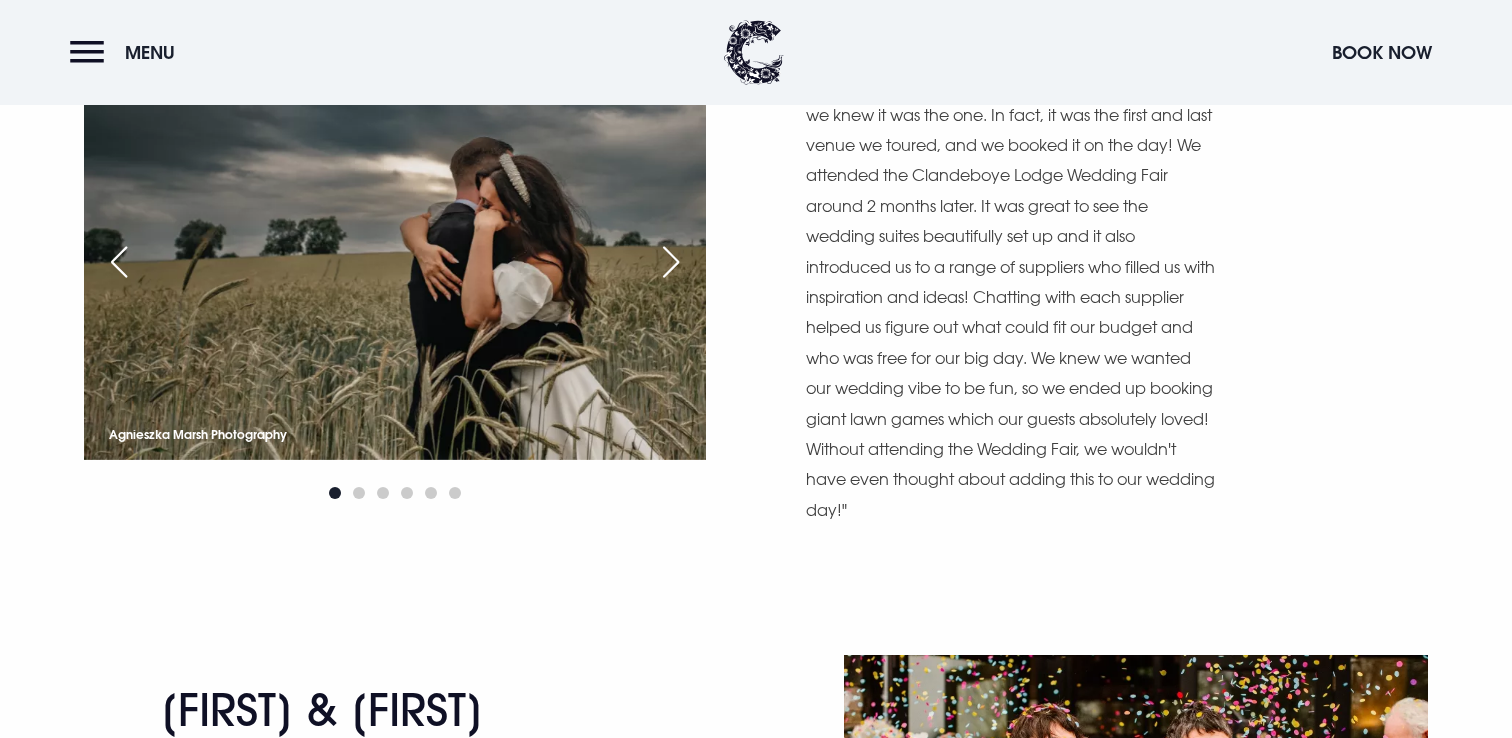 scroll, scrollTop: 4577, scrollLeft: 0, axis: vertical 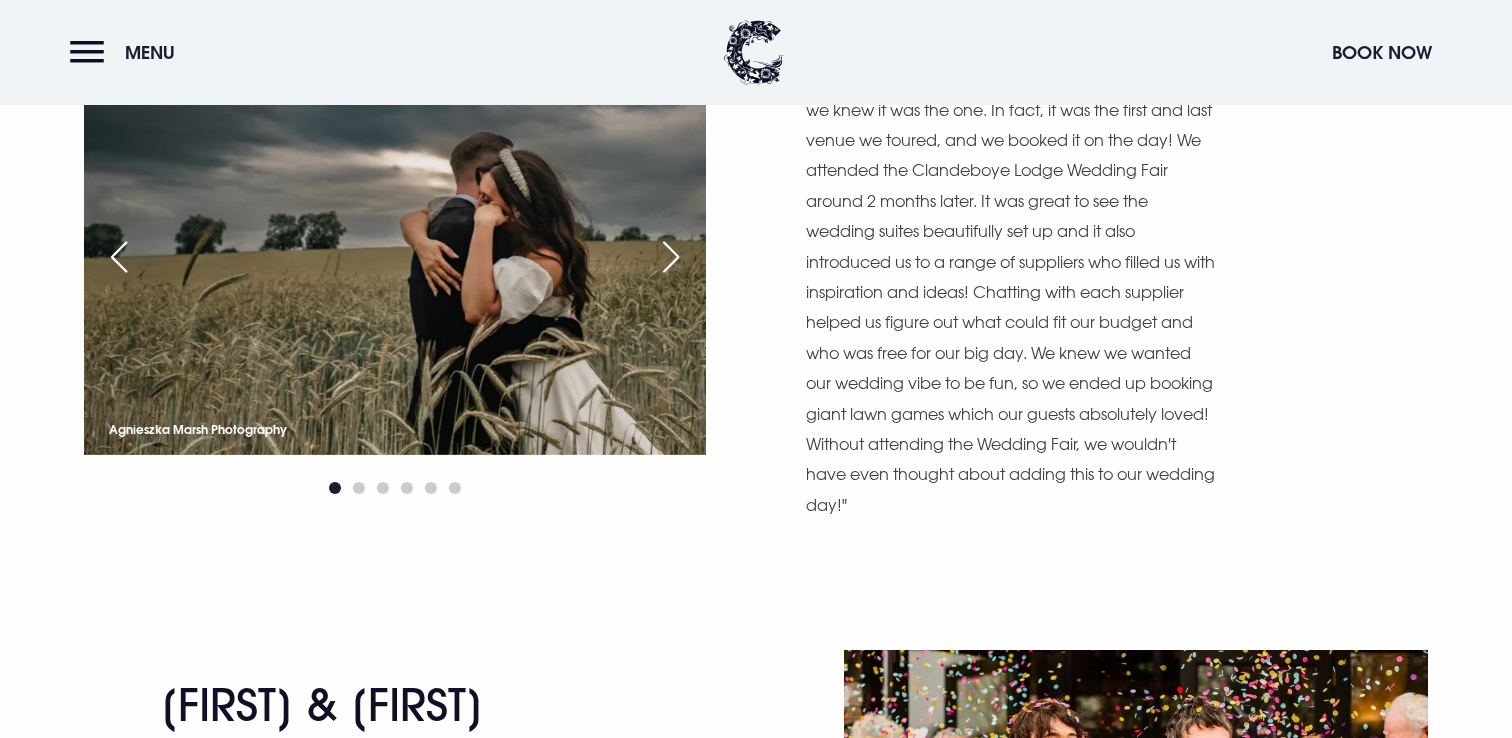click at bounding box center (671, 257) 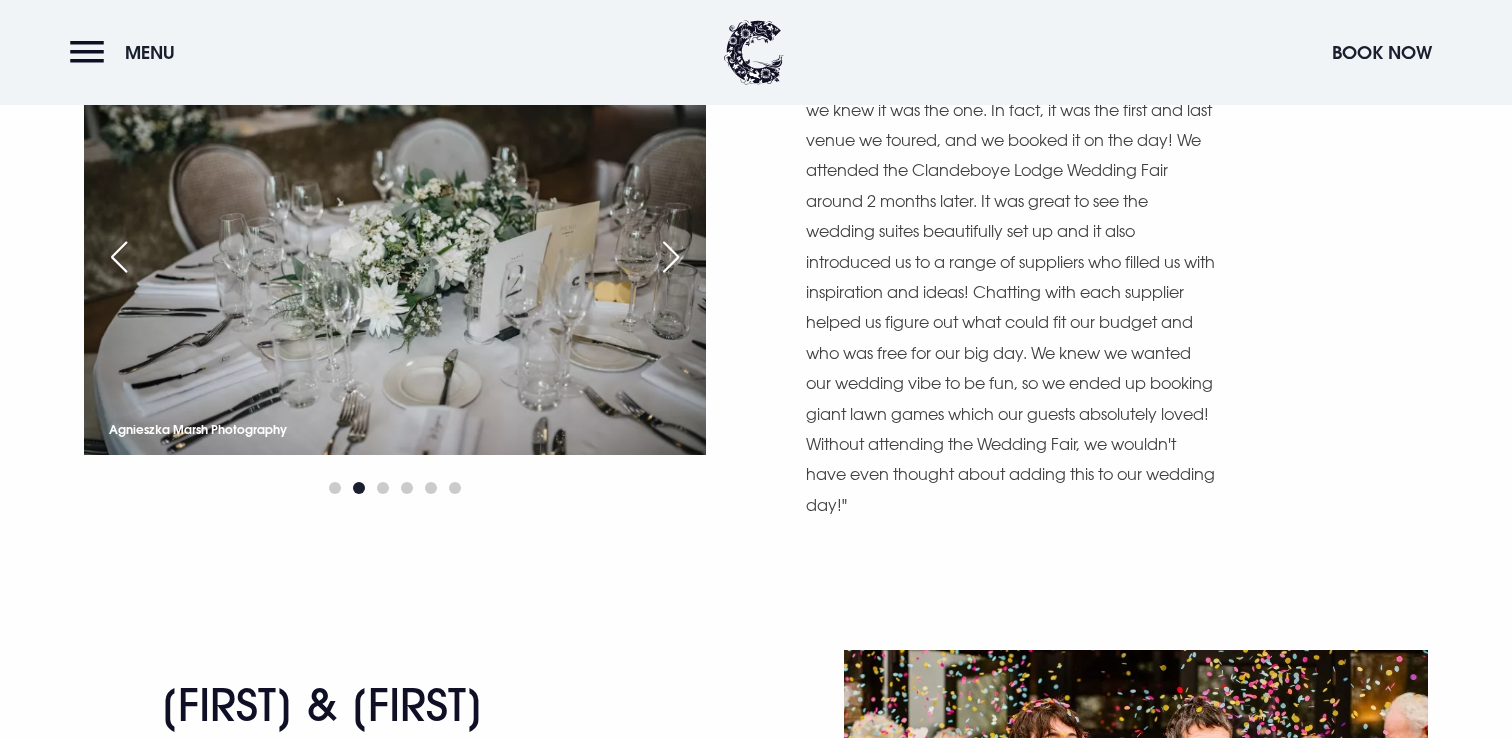 click at bounding box center [671, 257] 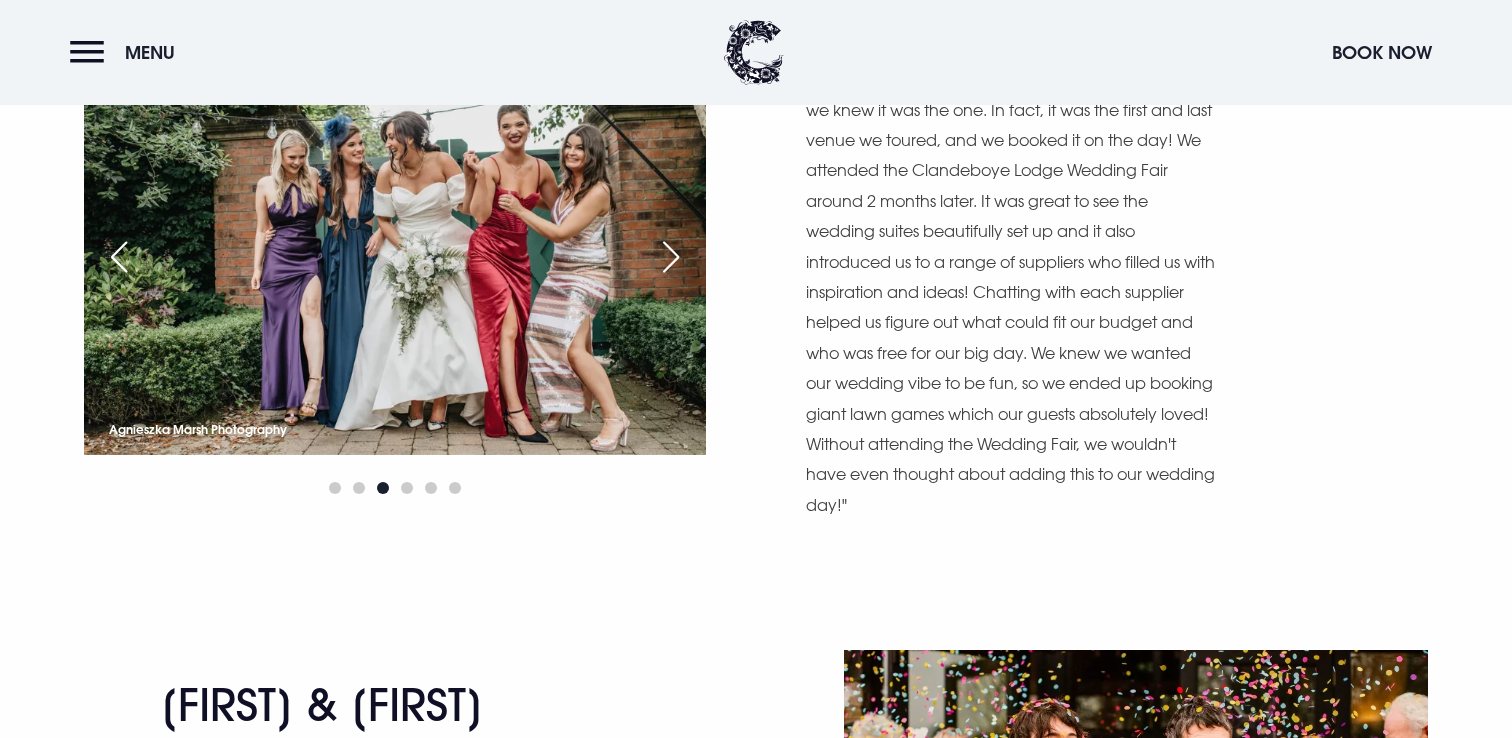 click at bounding box center [671, 257] 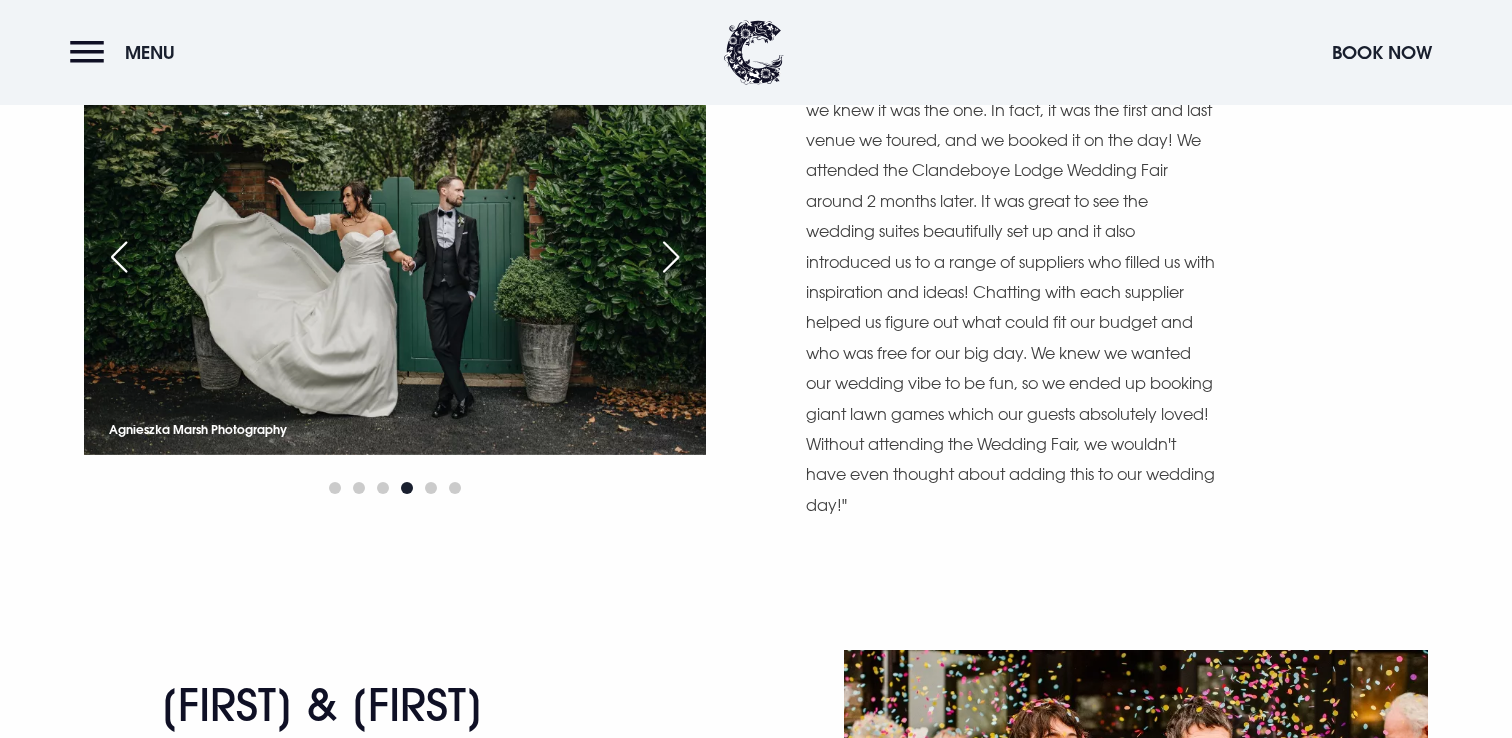 click at bounding box center [671, 257] 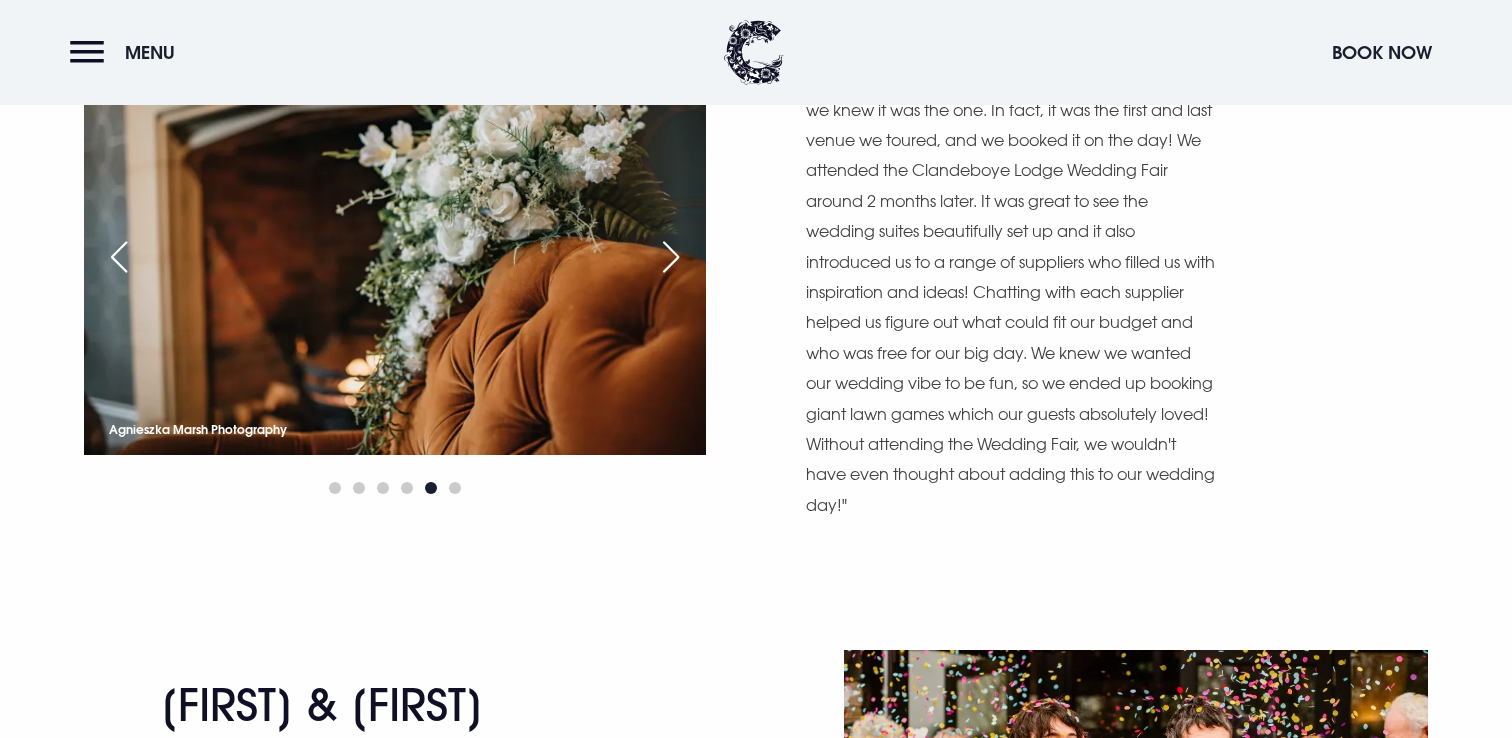 click at bounding box center (671, 257) 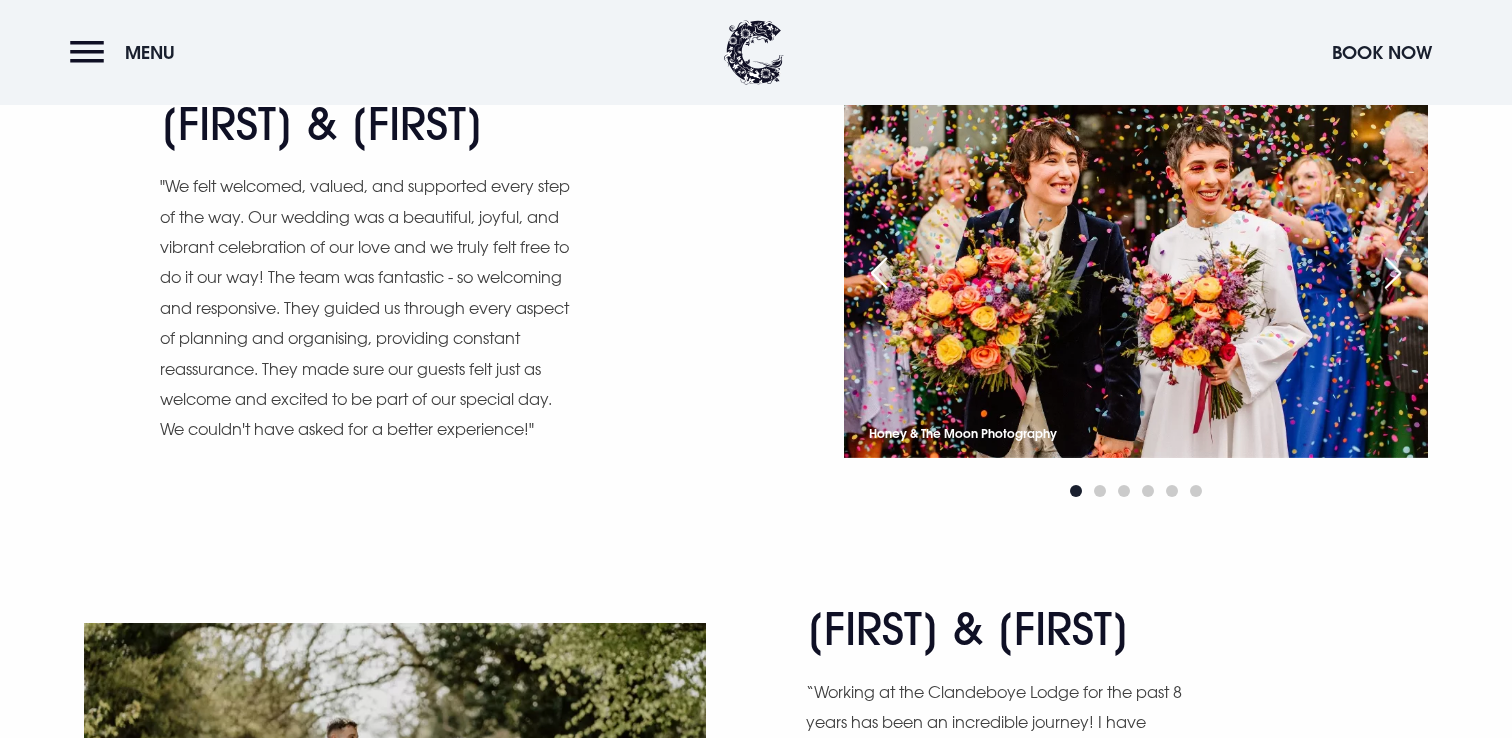 scroll, scrollTop: 5160, scrollLeft: 0, axis: vertical 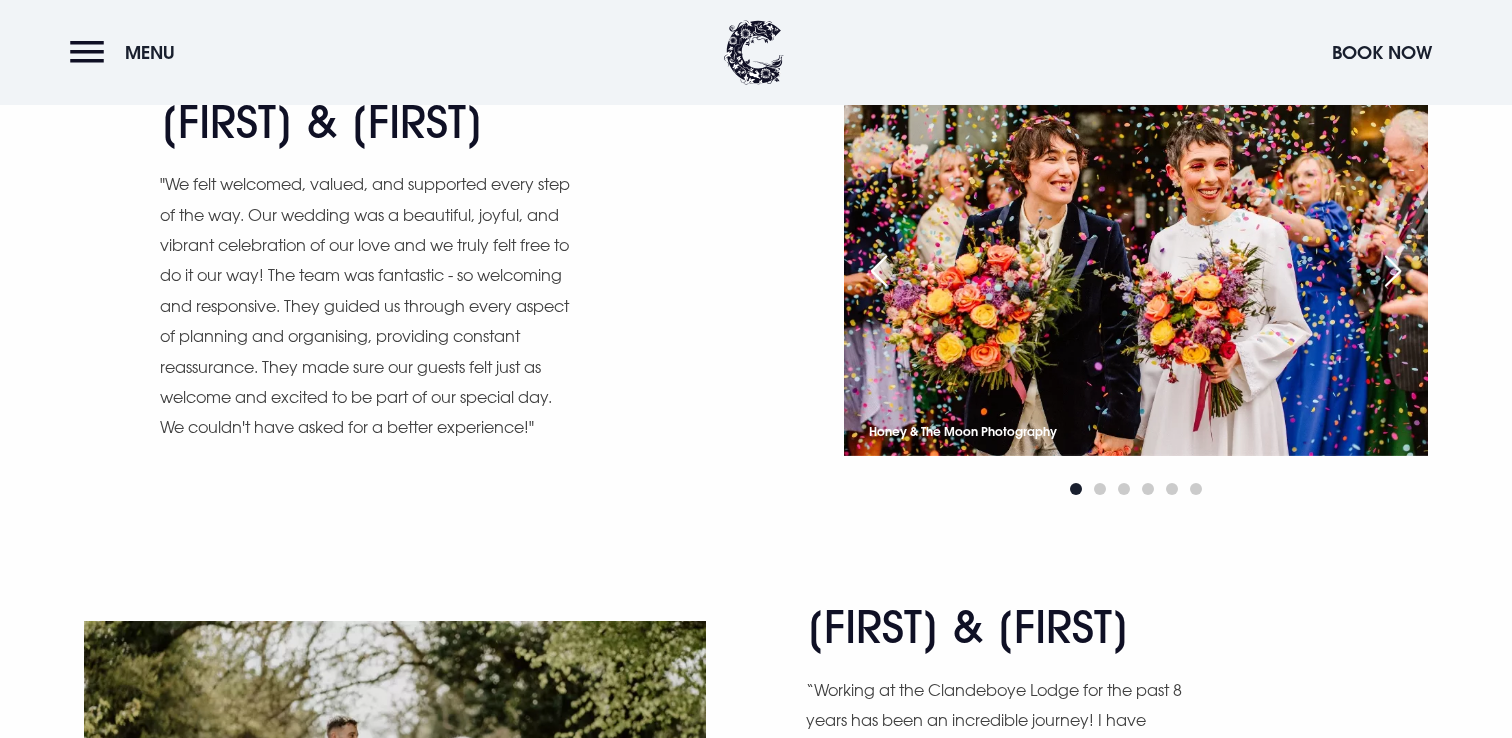 click at bounding box center [1393, 271] 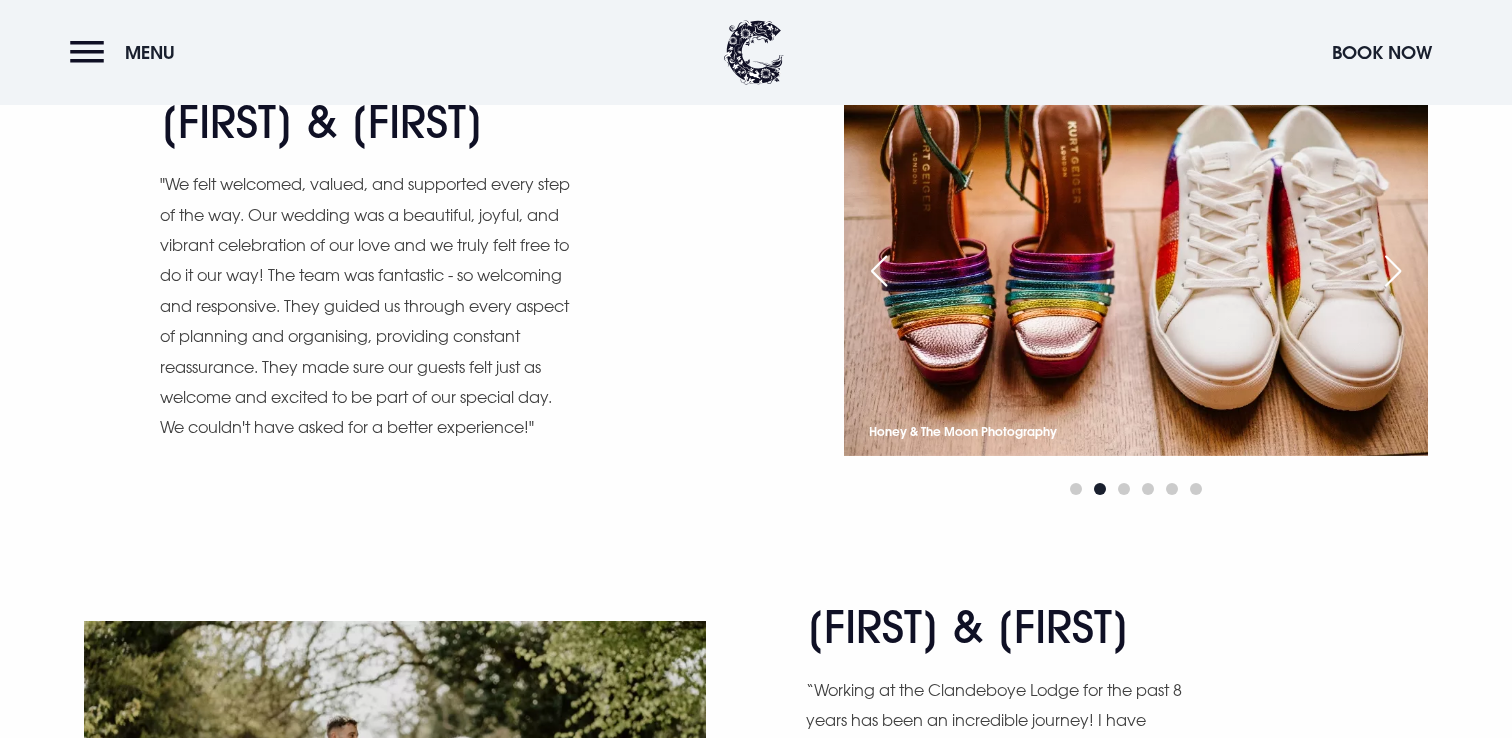 click at bounding box center (1393, 271) 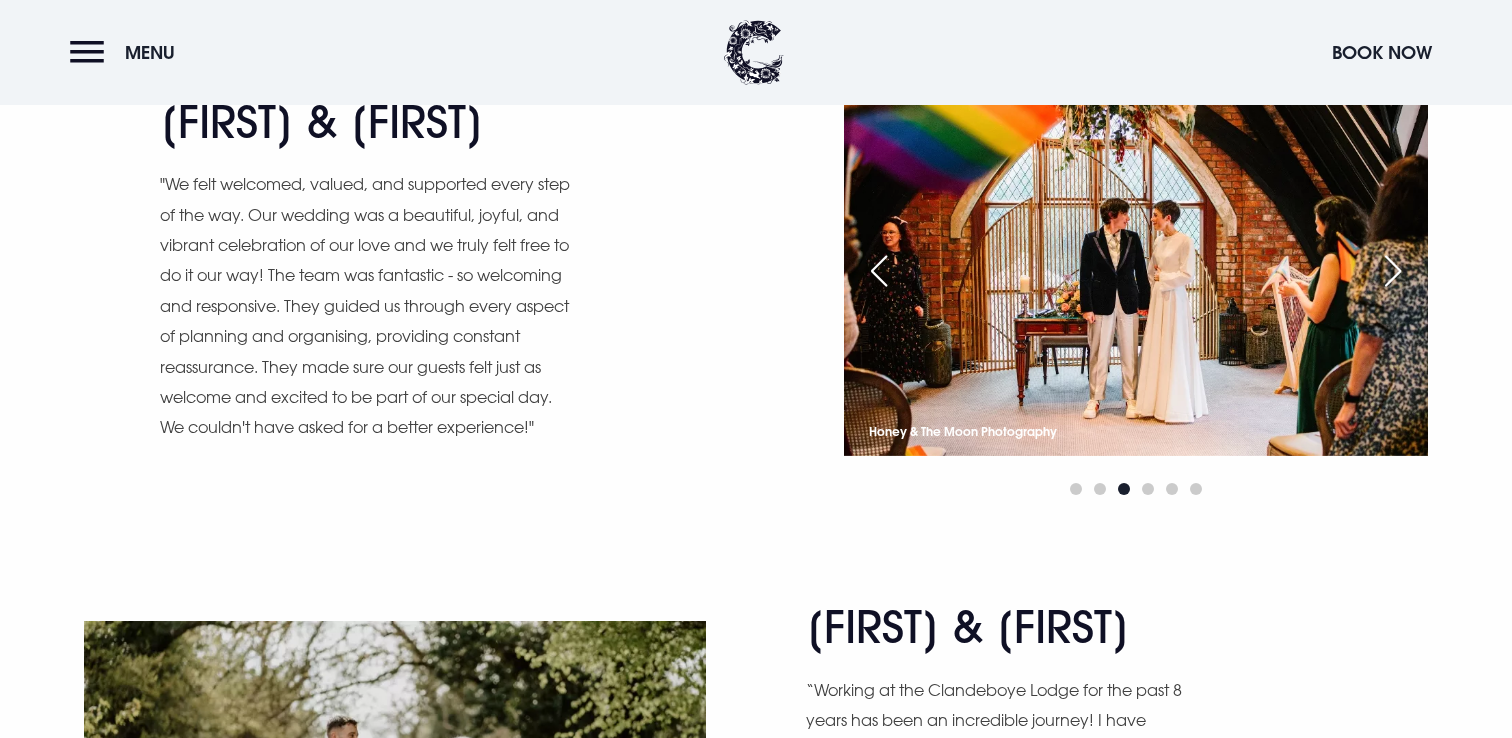 click at bounding box center (1393, 271) 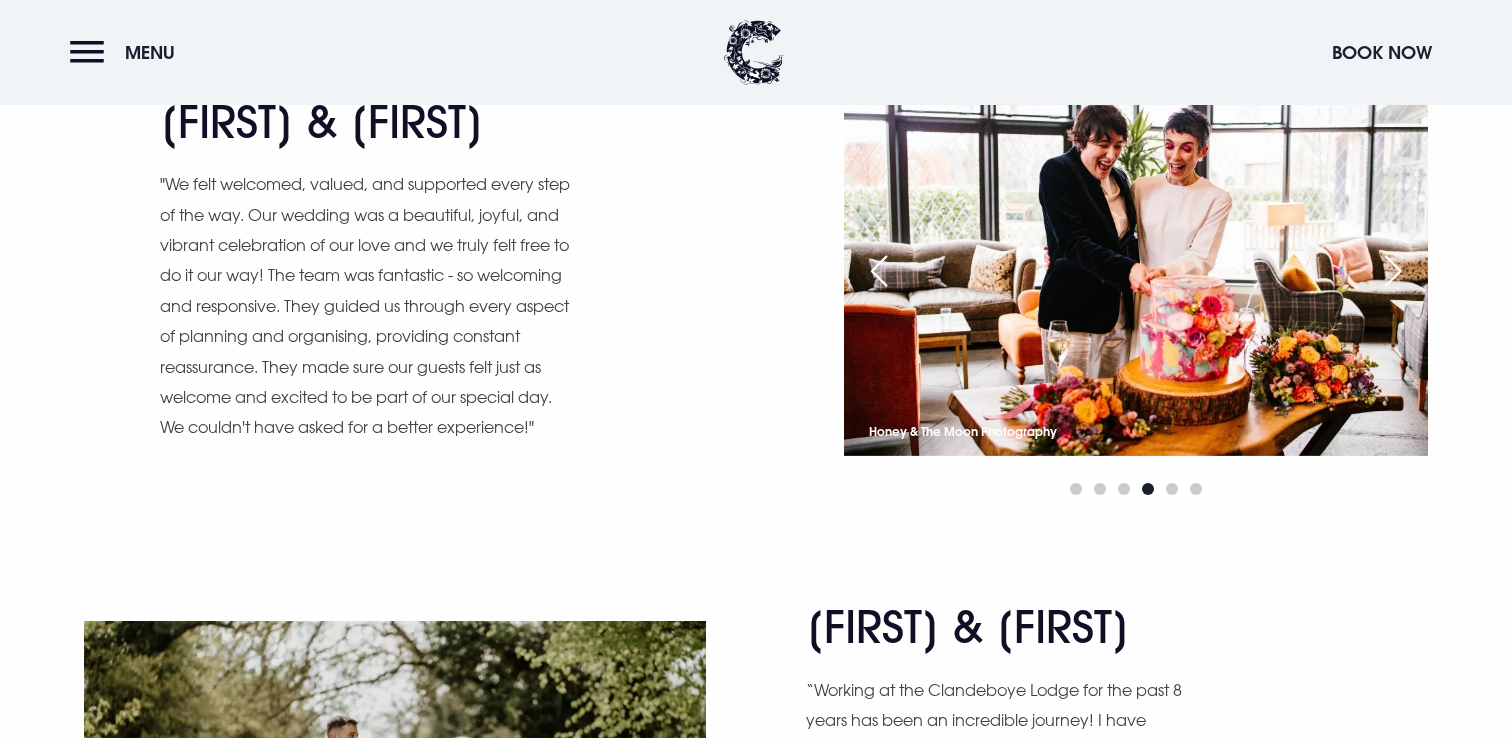 click at bounding box center [1393, 271] 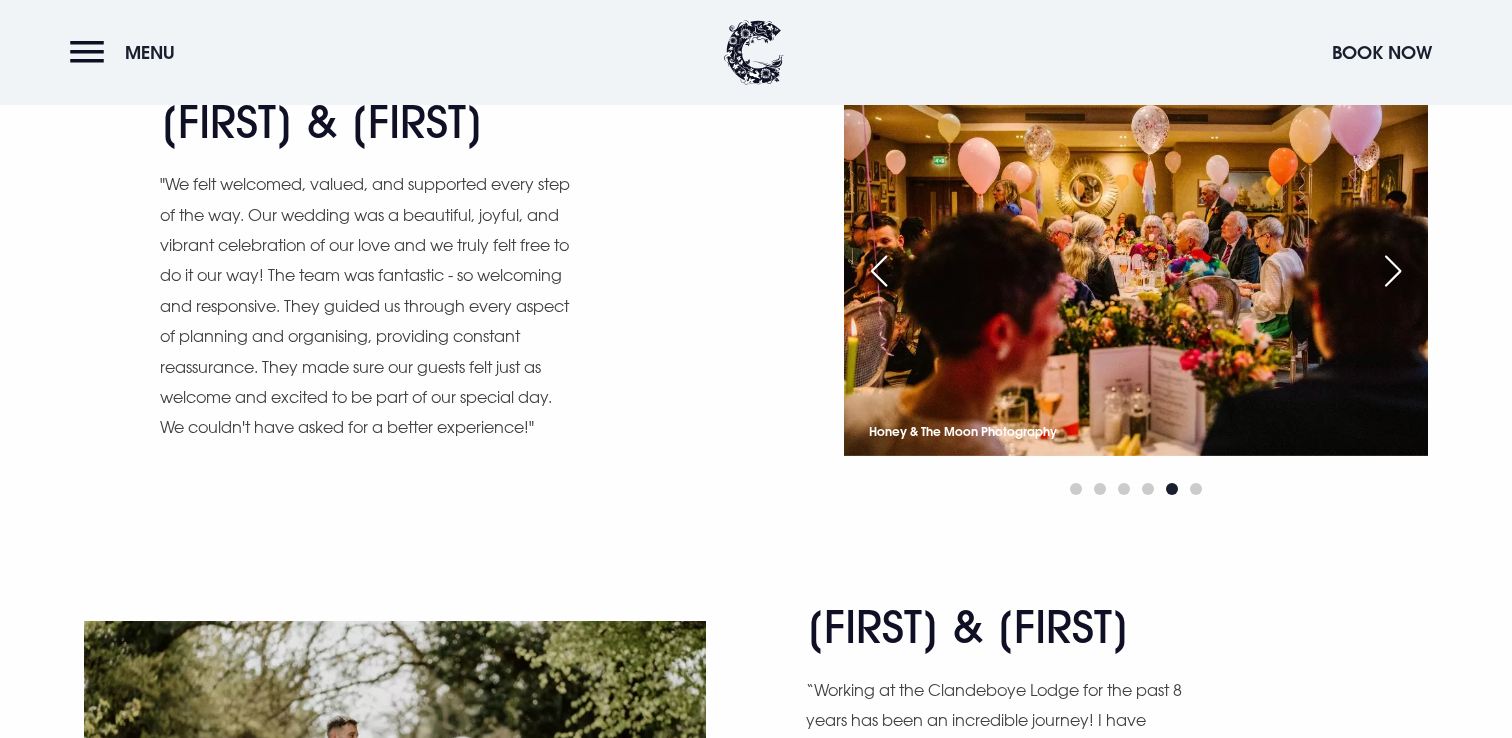 click at bounding box center [1393, 271] 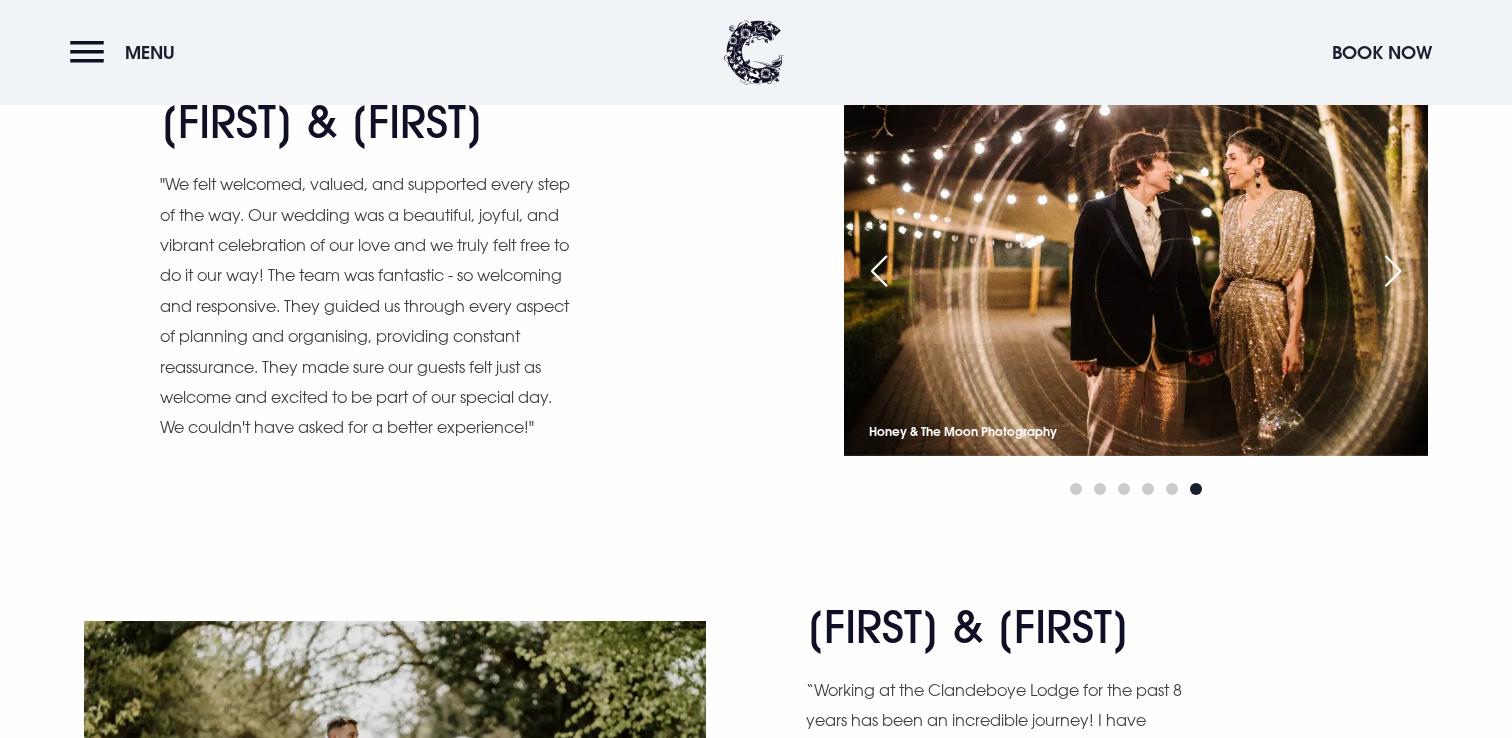 click at bounding box center (1393, 271) 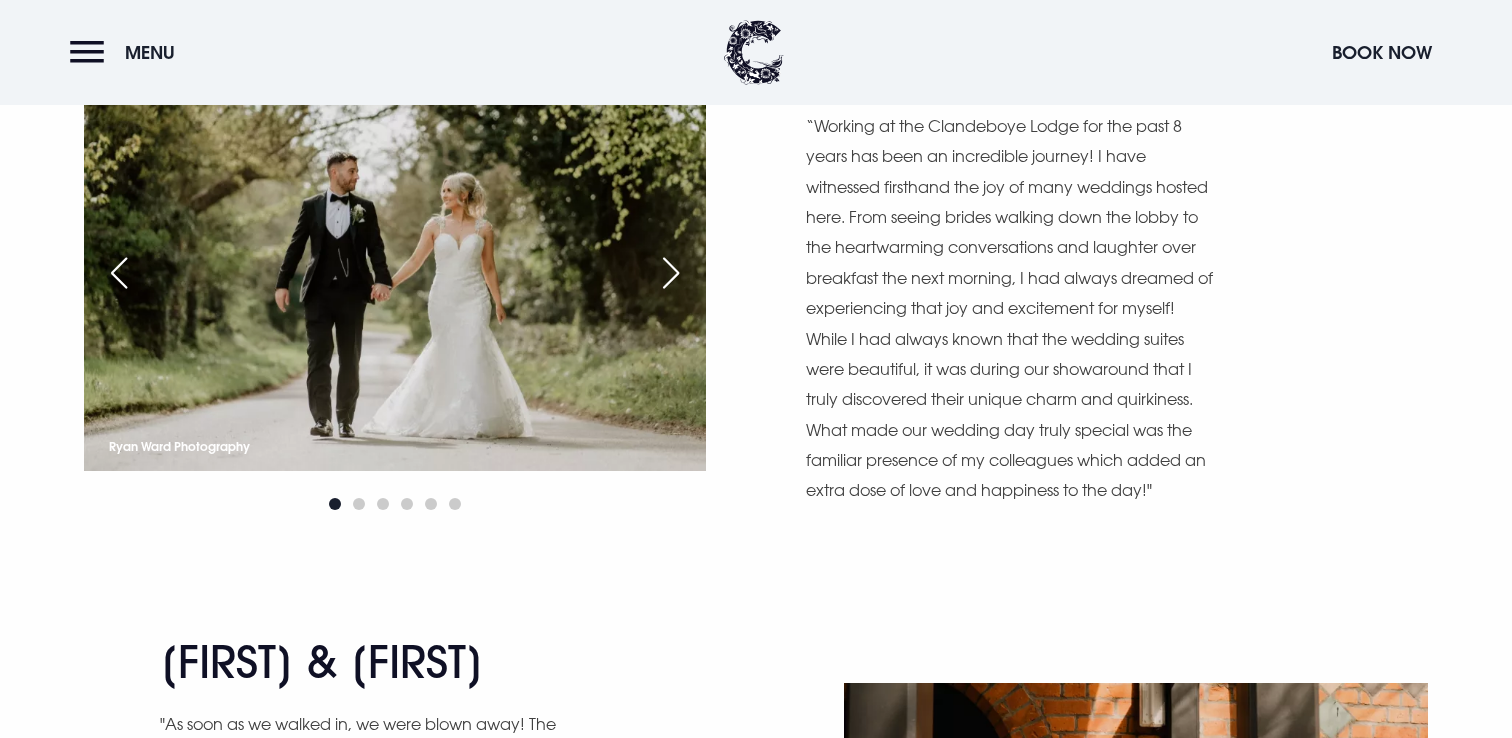 scroll, scrollTop: 5731, scrollLeft: 0, axis: vertical 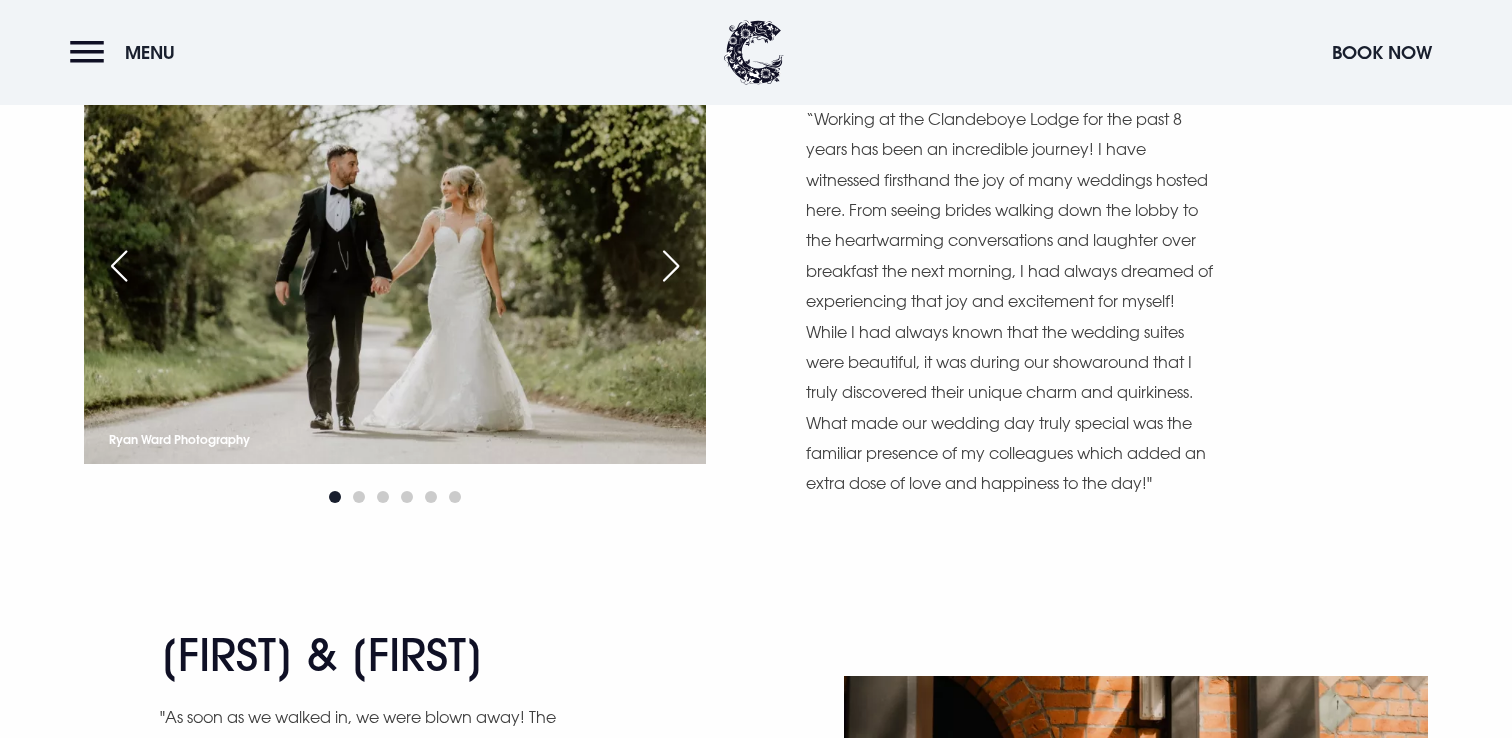 click at bounding box center (671, 266) 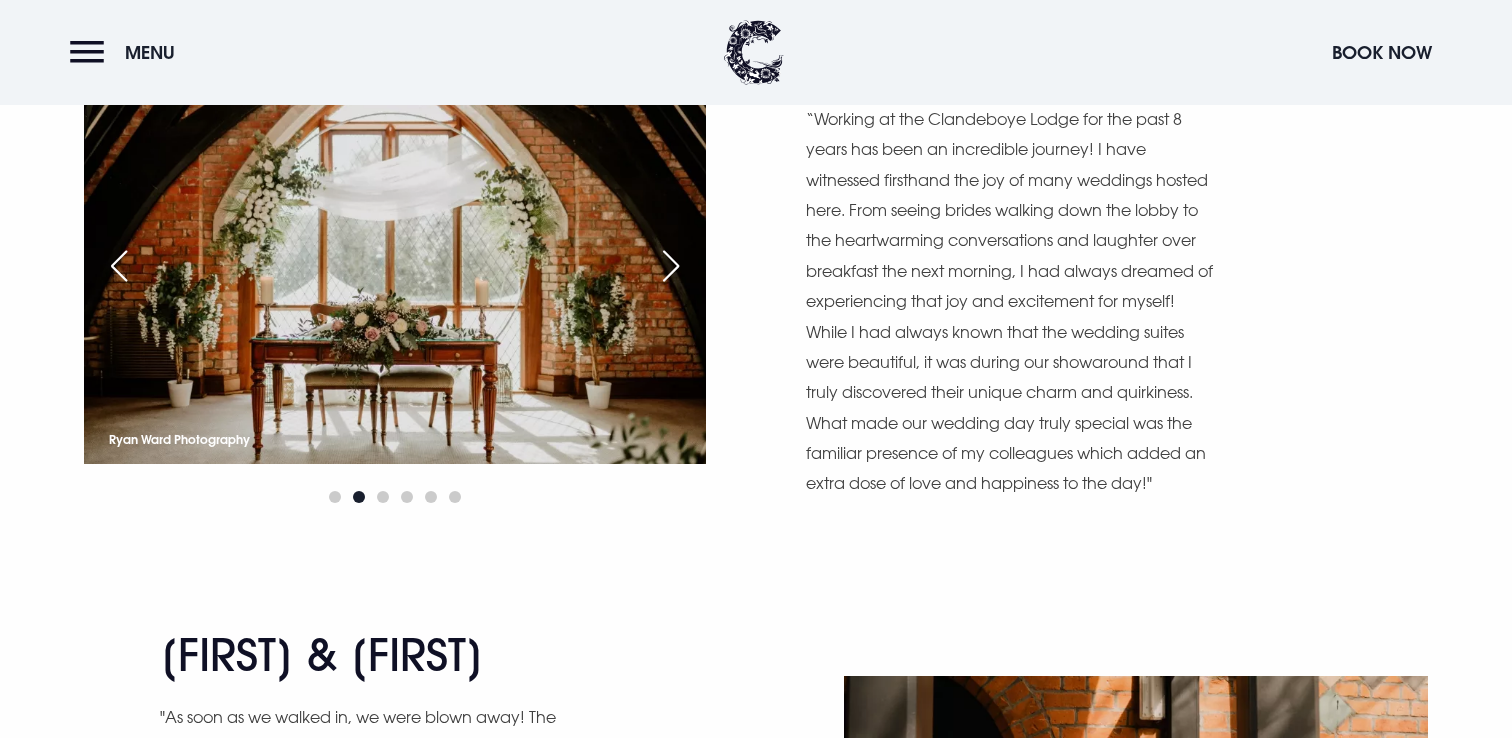 click at bounding box center (671, 266) 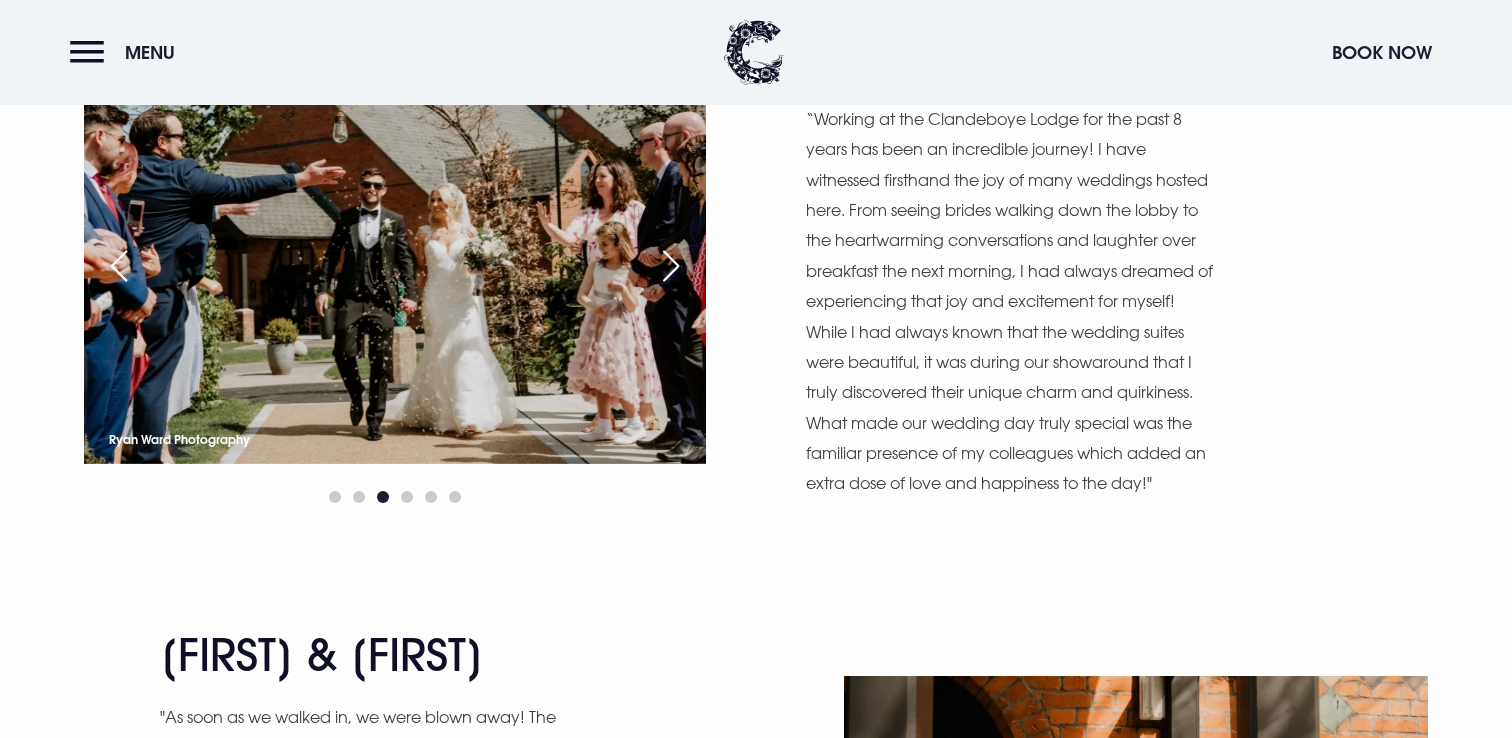 click at bounding box center (671, 266) 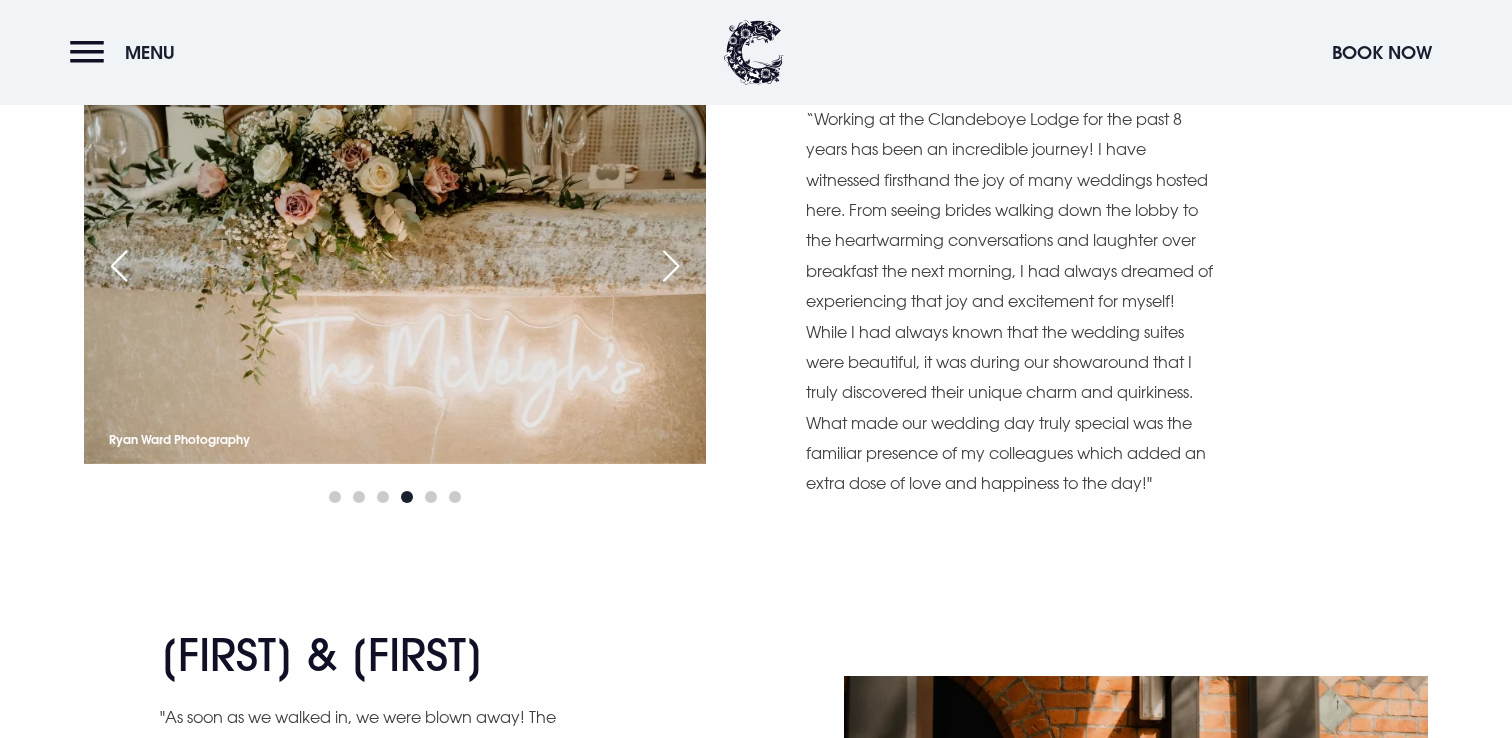click at bounding box center (671, 266) 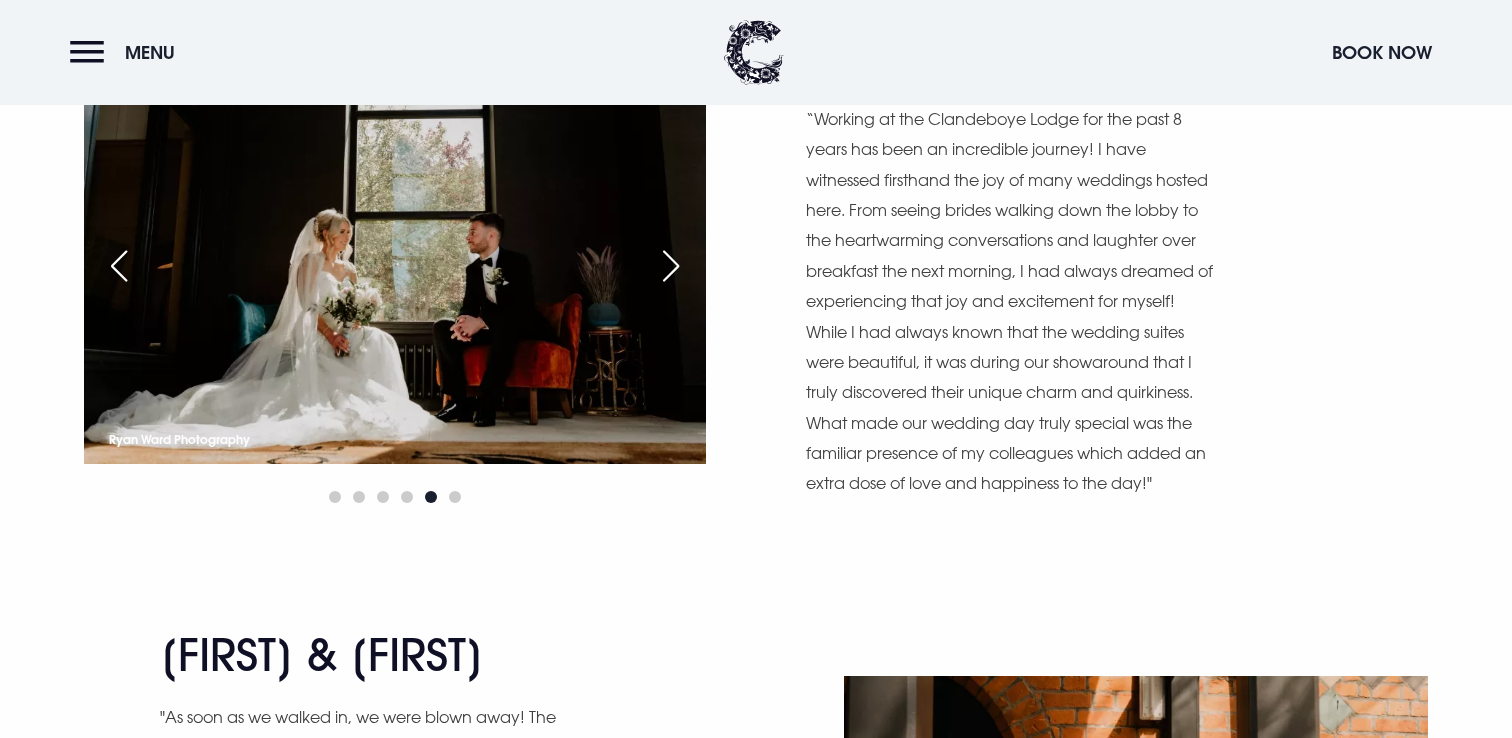 click at bounding box center (671, 266) 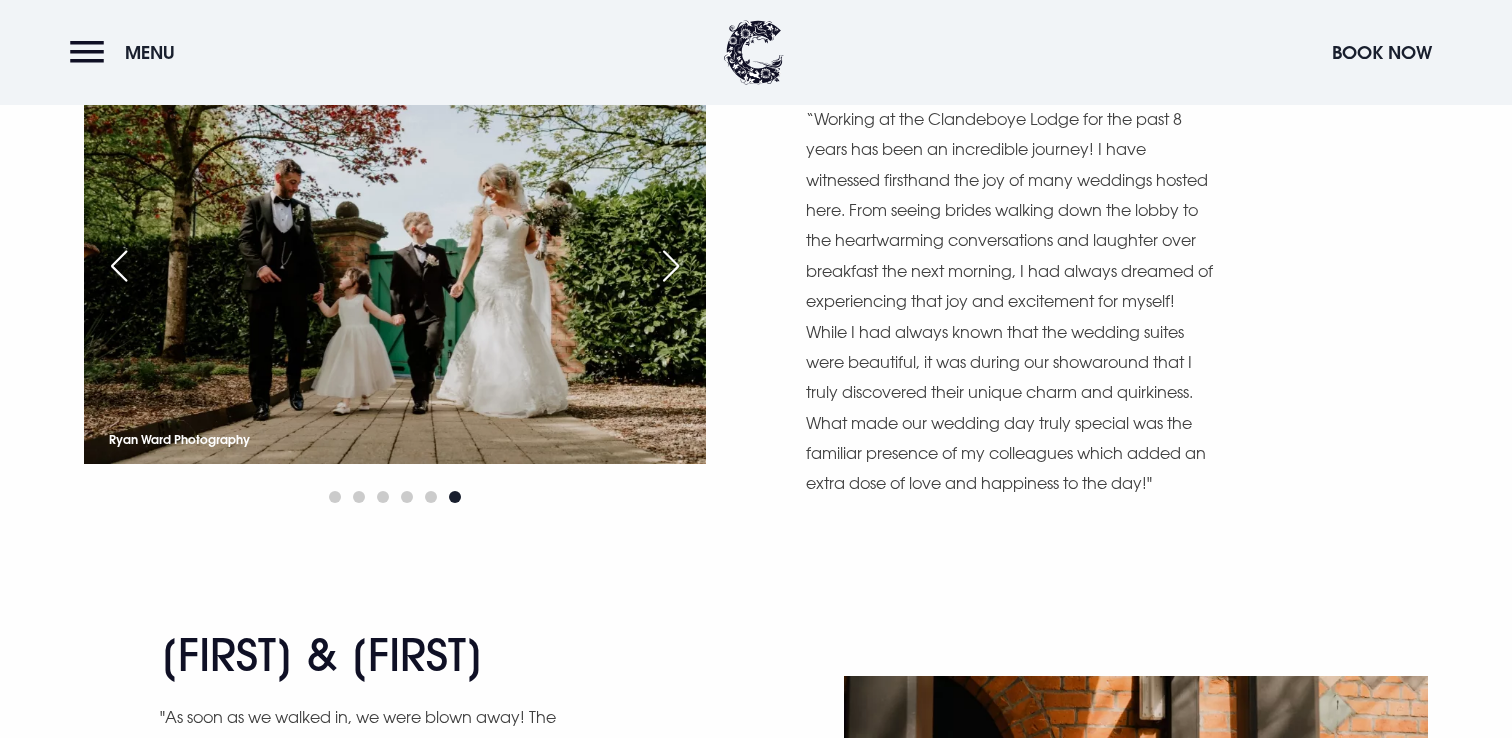 click at bounding box center (671, 266) 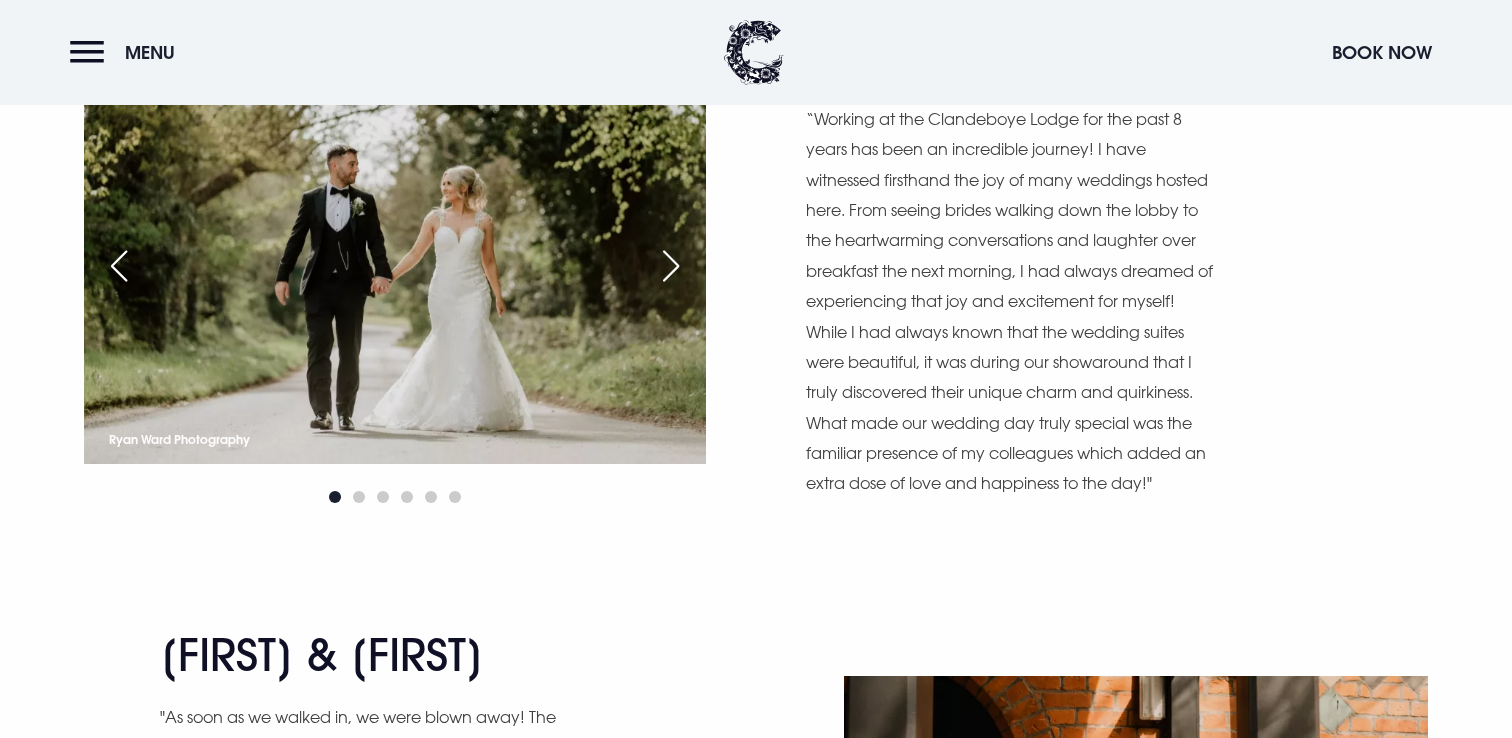 click at bounding box center (119, 266) 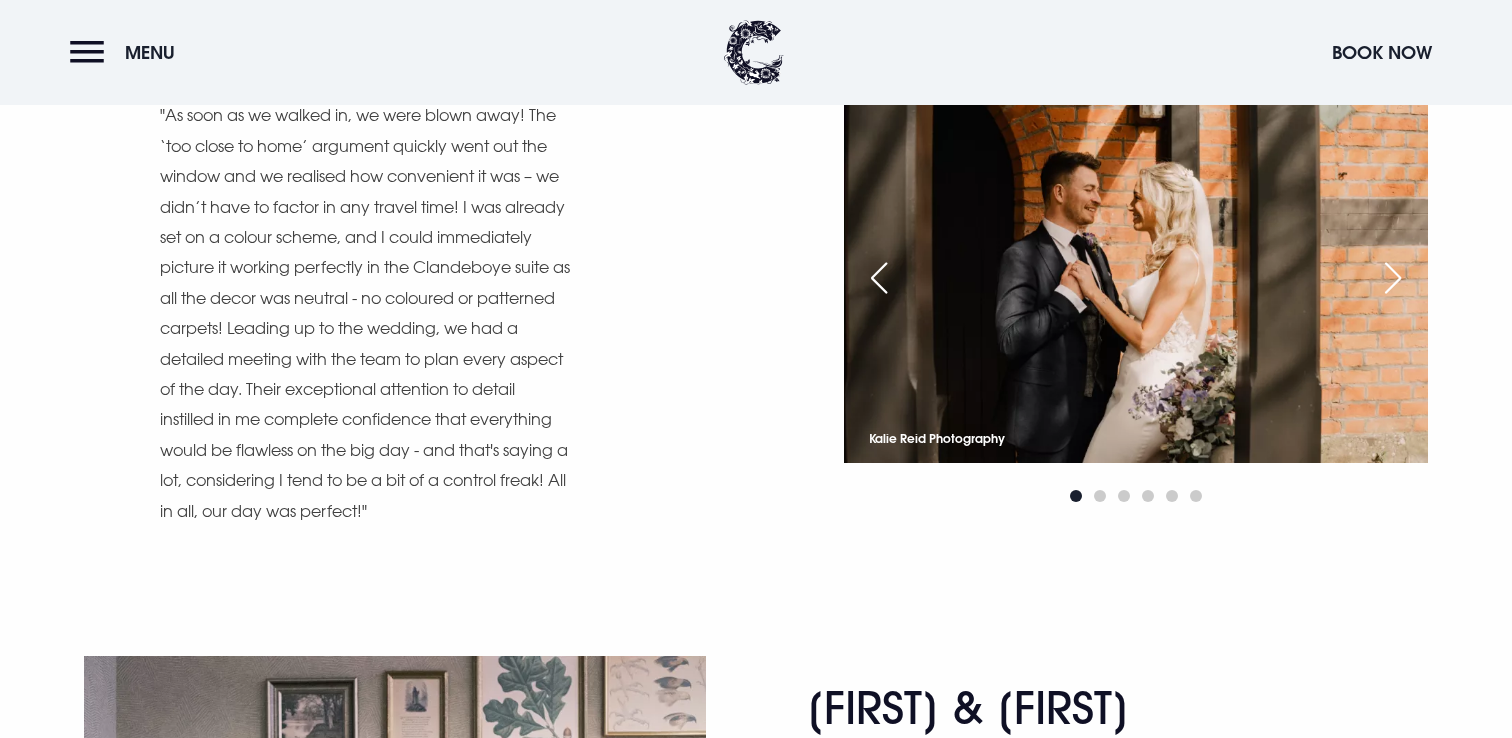 scroll, scrollTop: 6344, scrollLeft: 0, axis: vertical 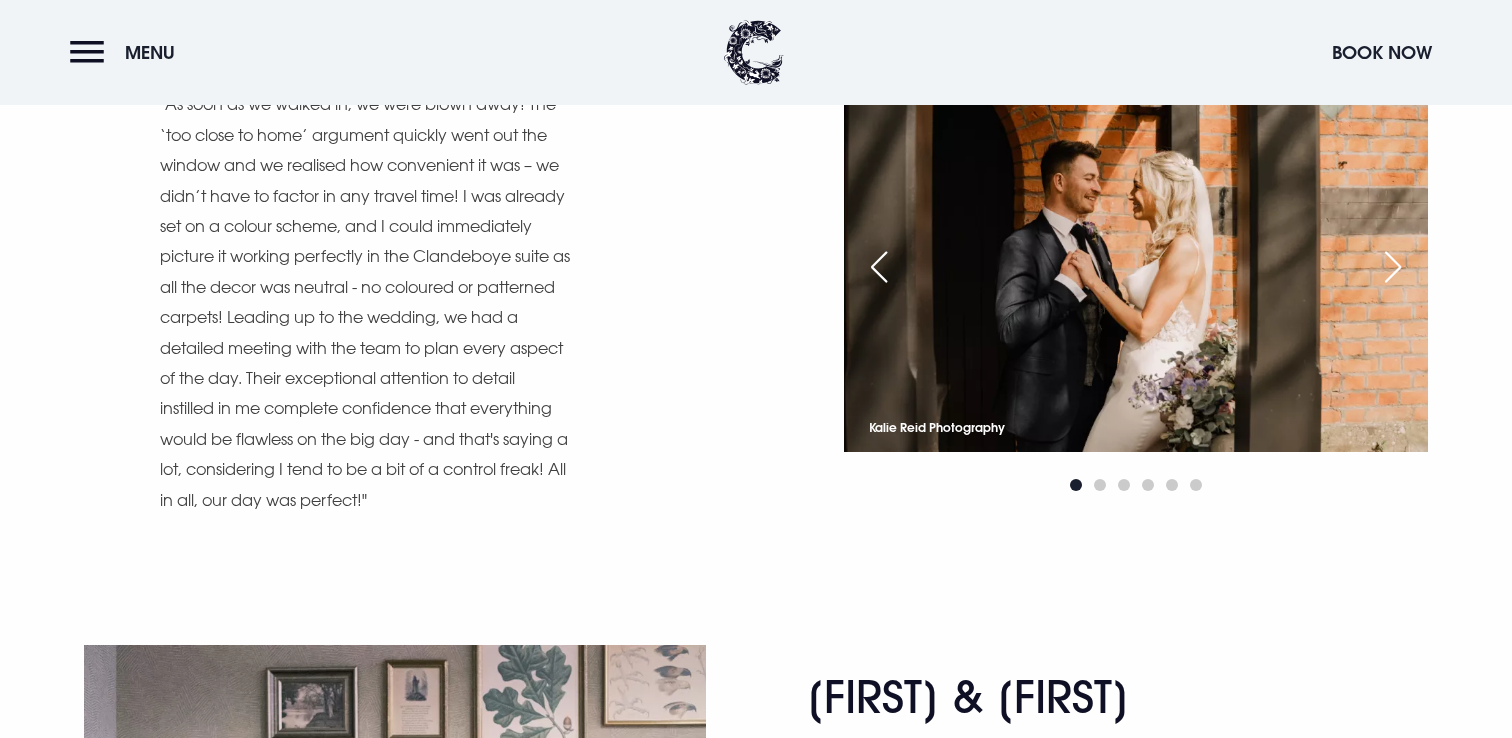 click at bounding box center [1393, 267] 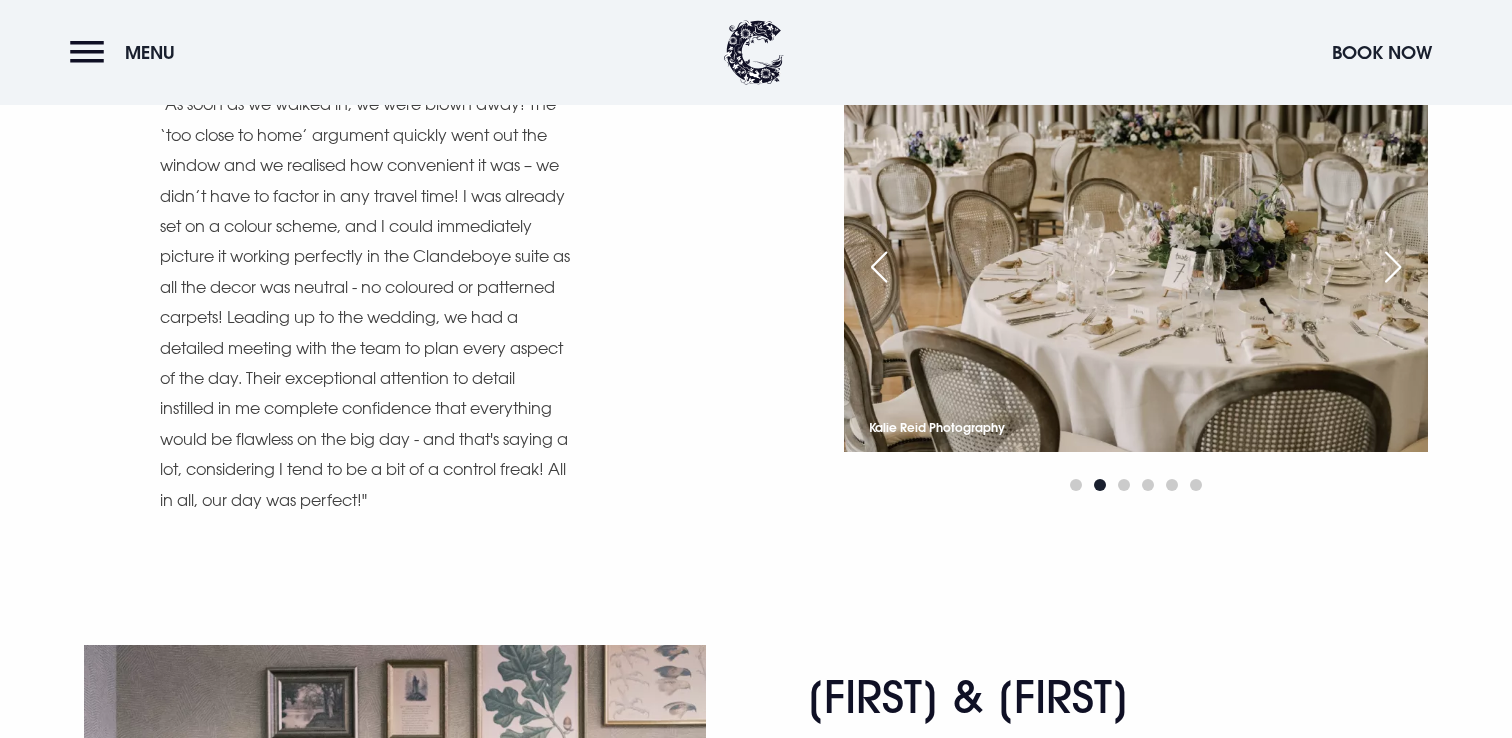 click at bounding box center (1393, 267) 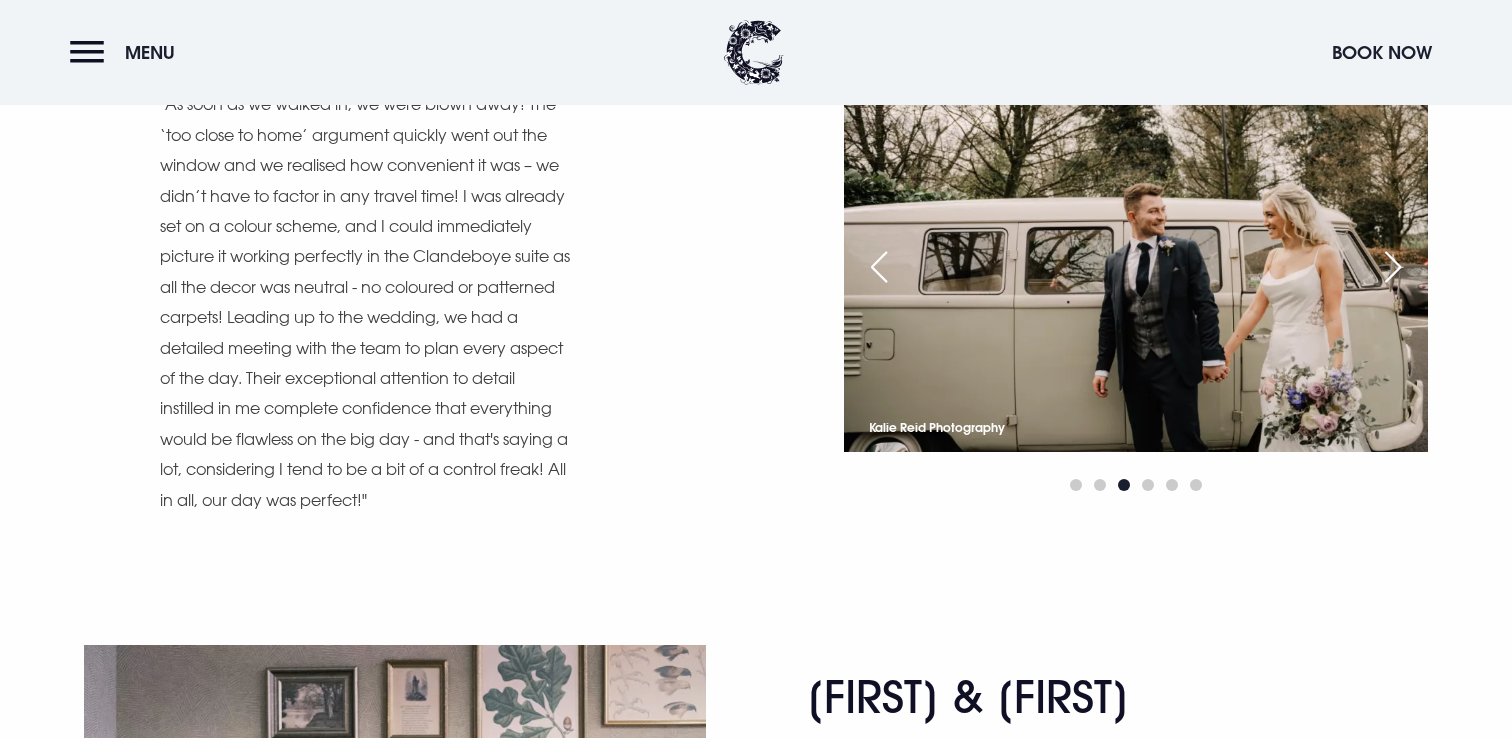 click at bounding box center [1393, 267] 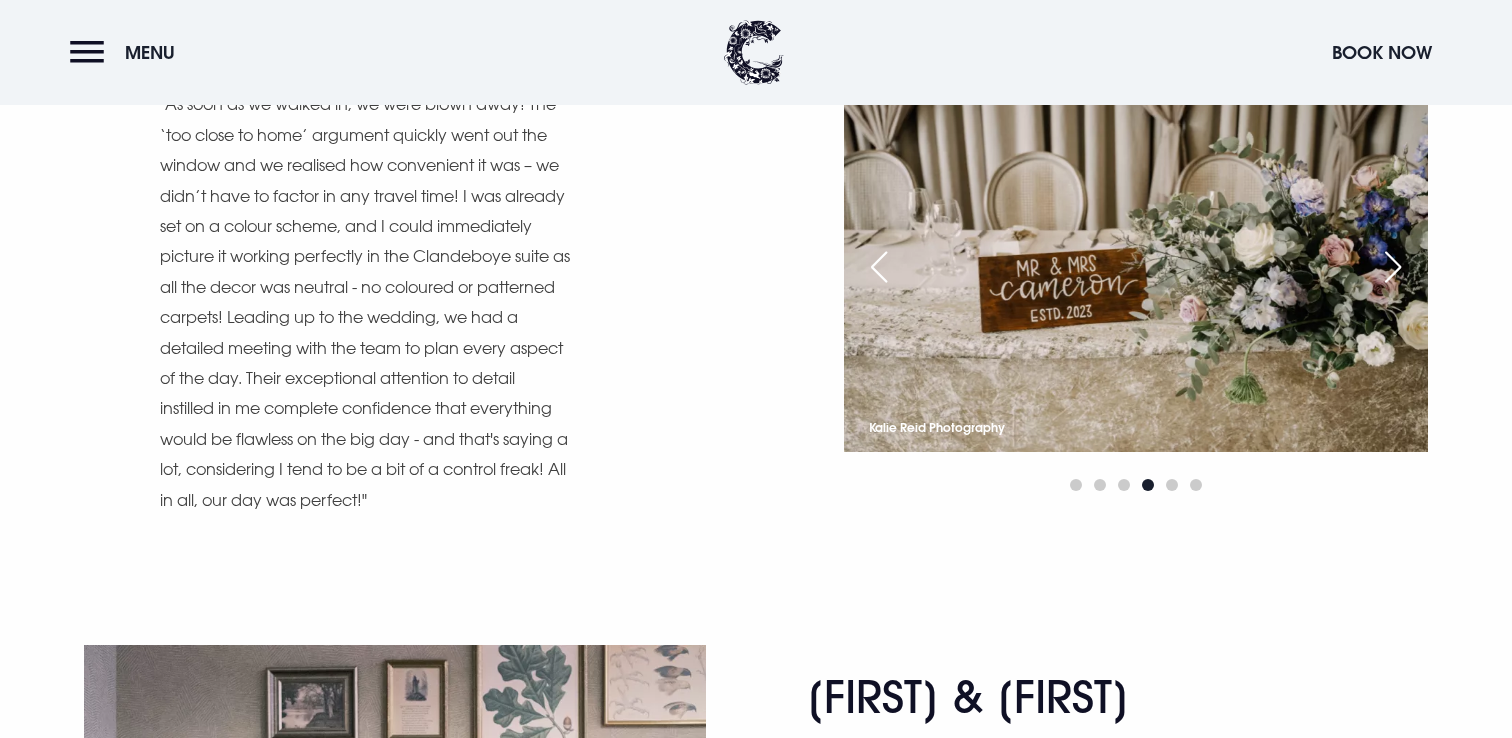 click at bounding box center (1393, 267) 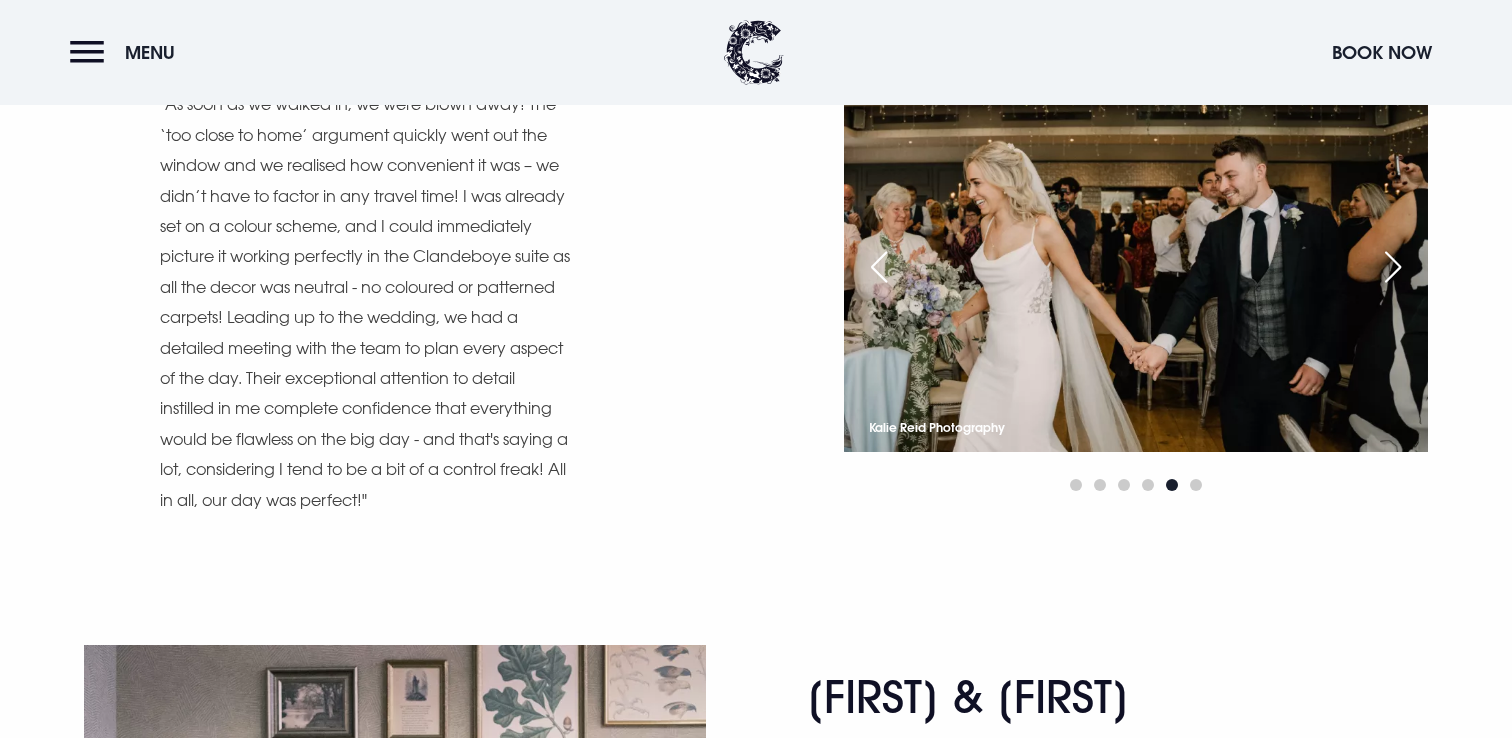 click at bounding box center (1393, 267) 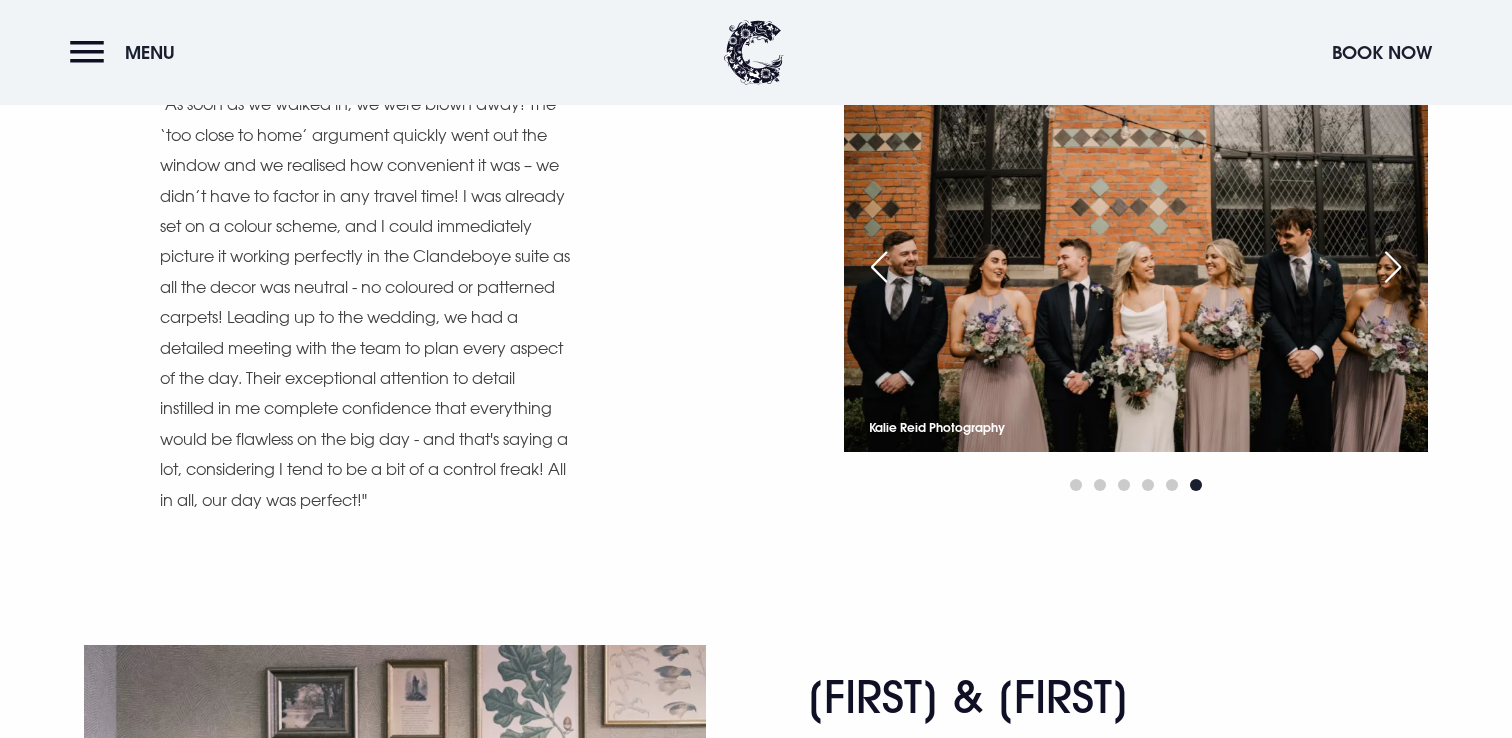 click at bounding box center [1393, 267] 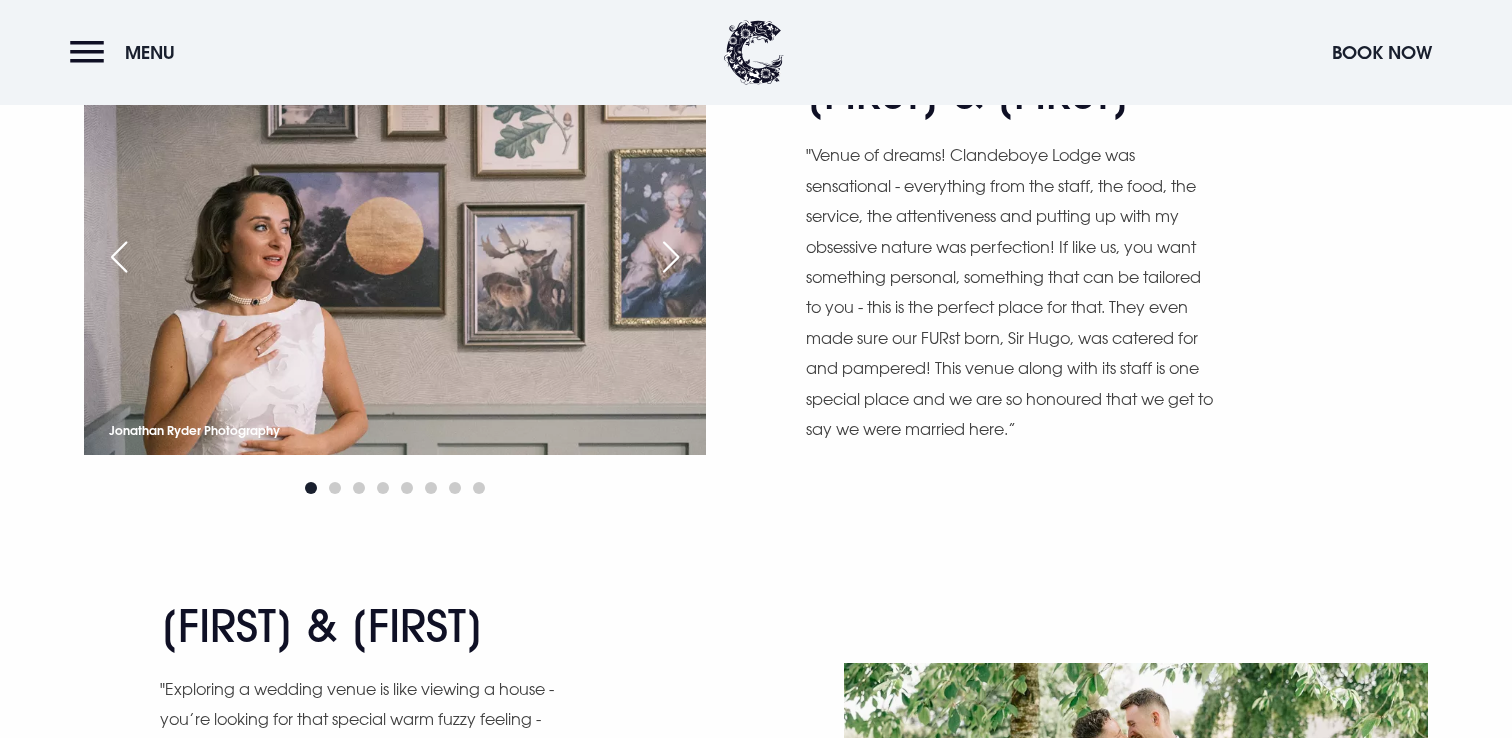 scroll, scrollTop: 6961, scrollLeft: 0, axis: vertical 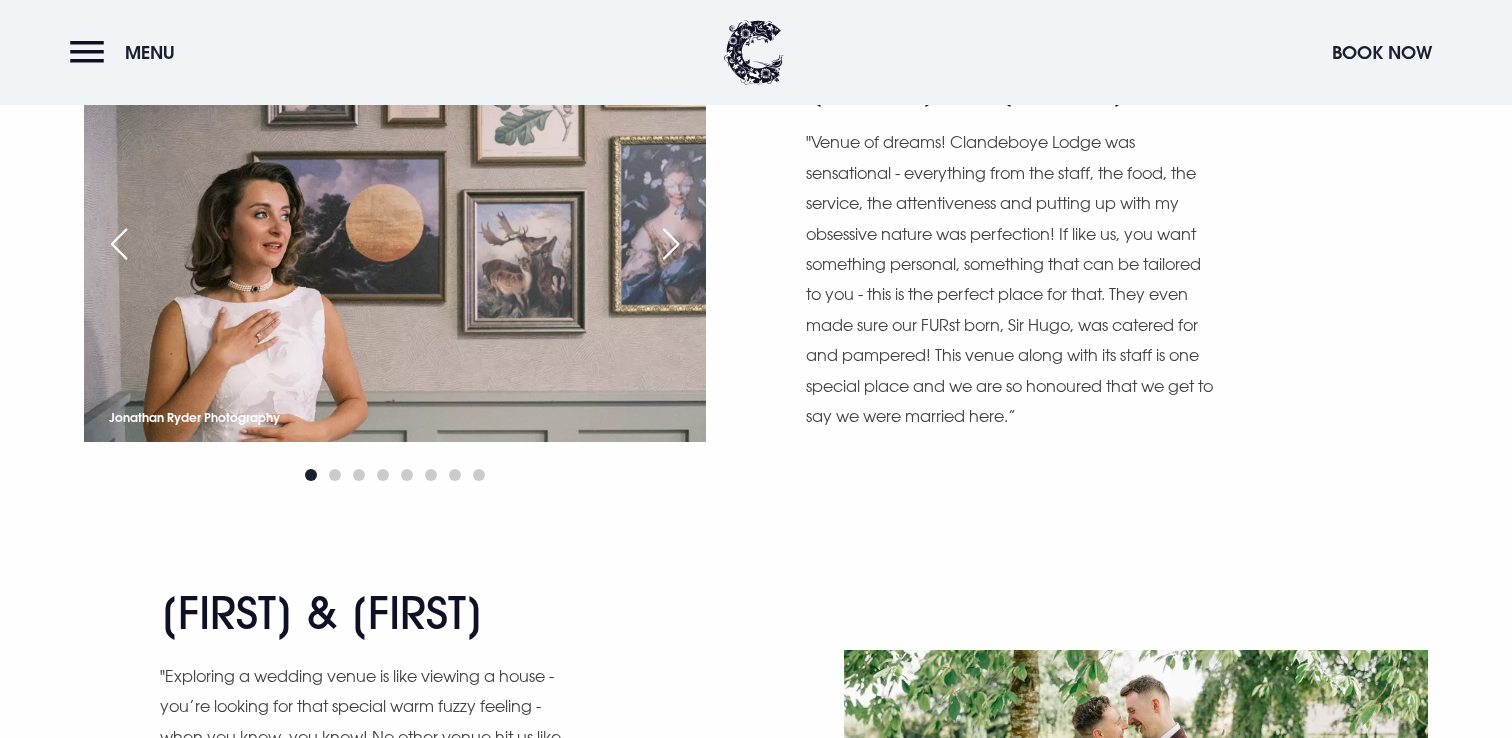 click at bounding box center (671, 244) 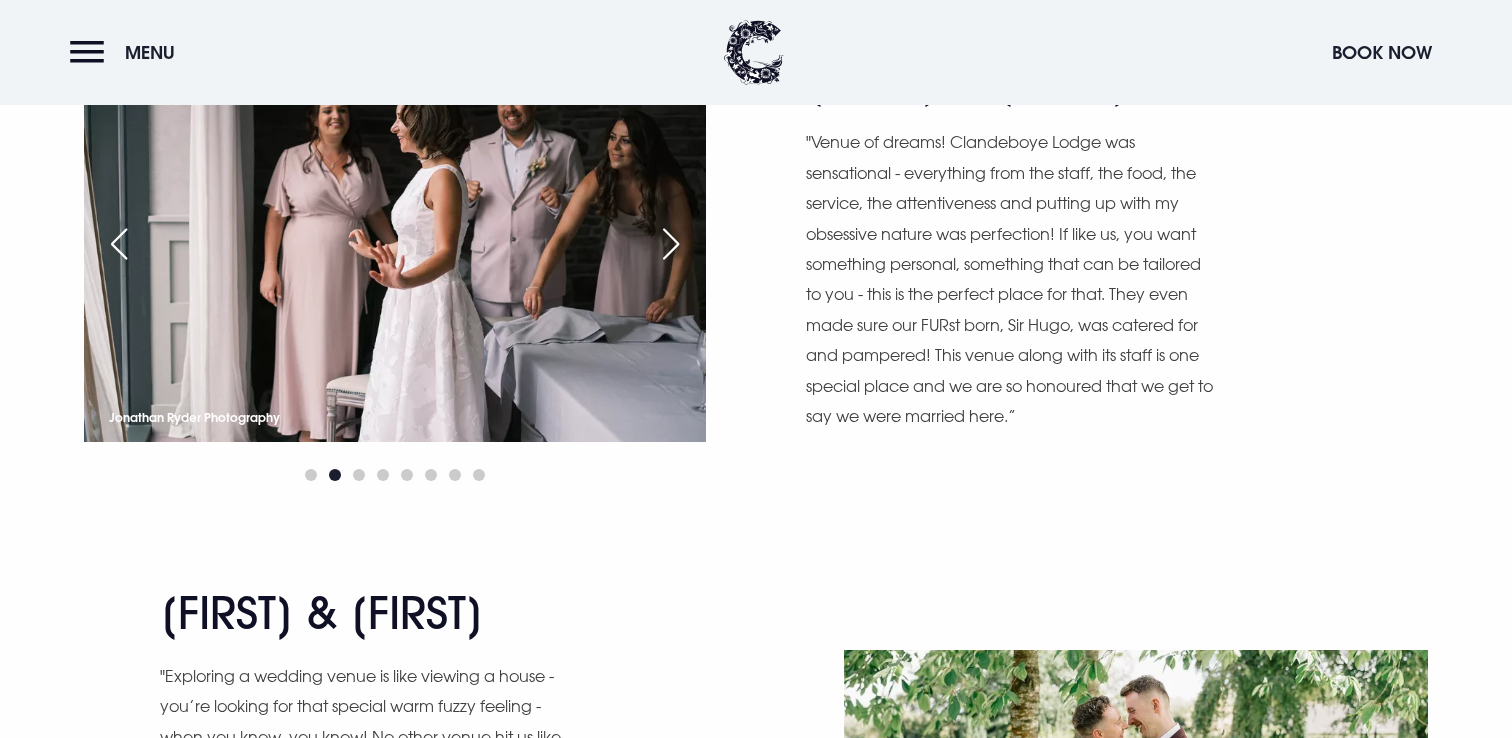 click at bounding box center (671, 244) 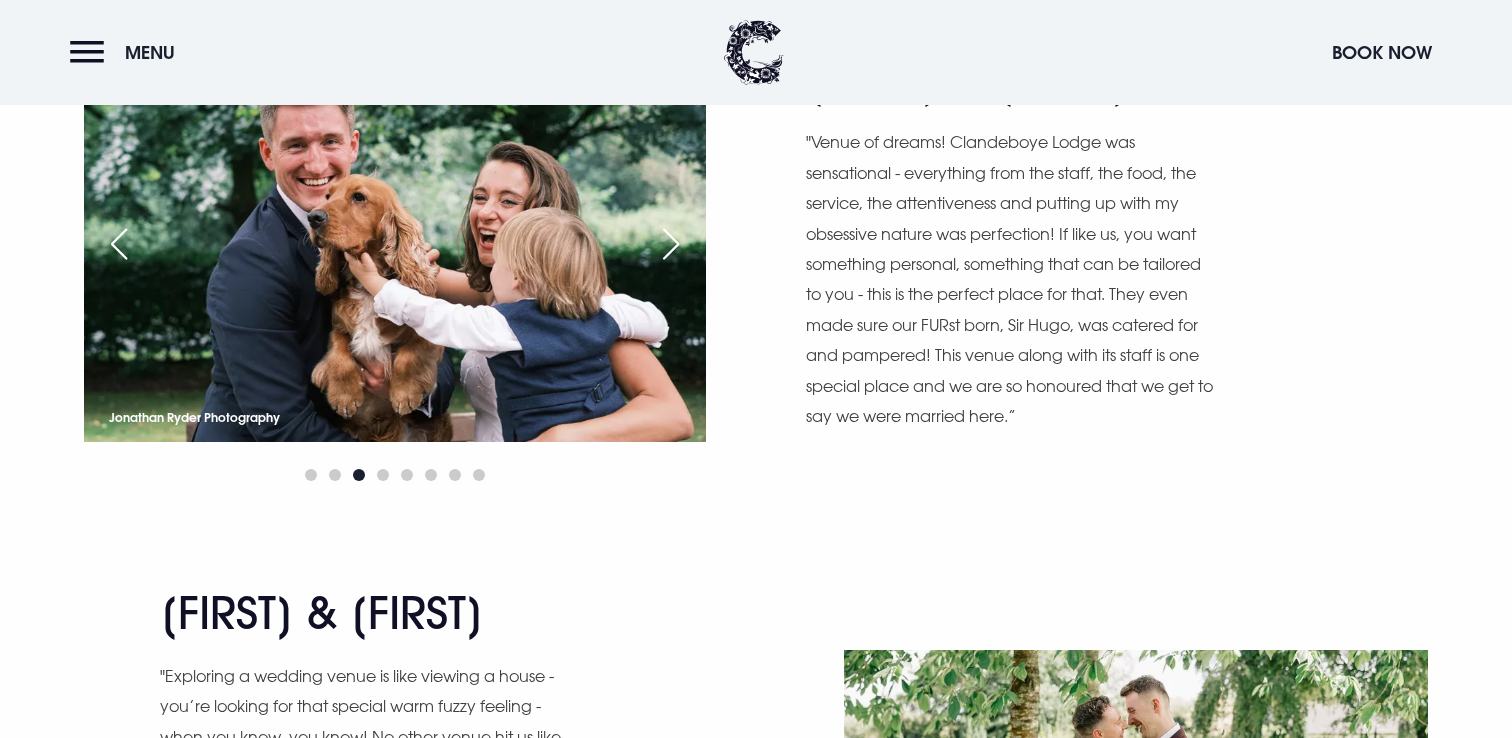 click at bounding box center [671, 244] 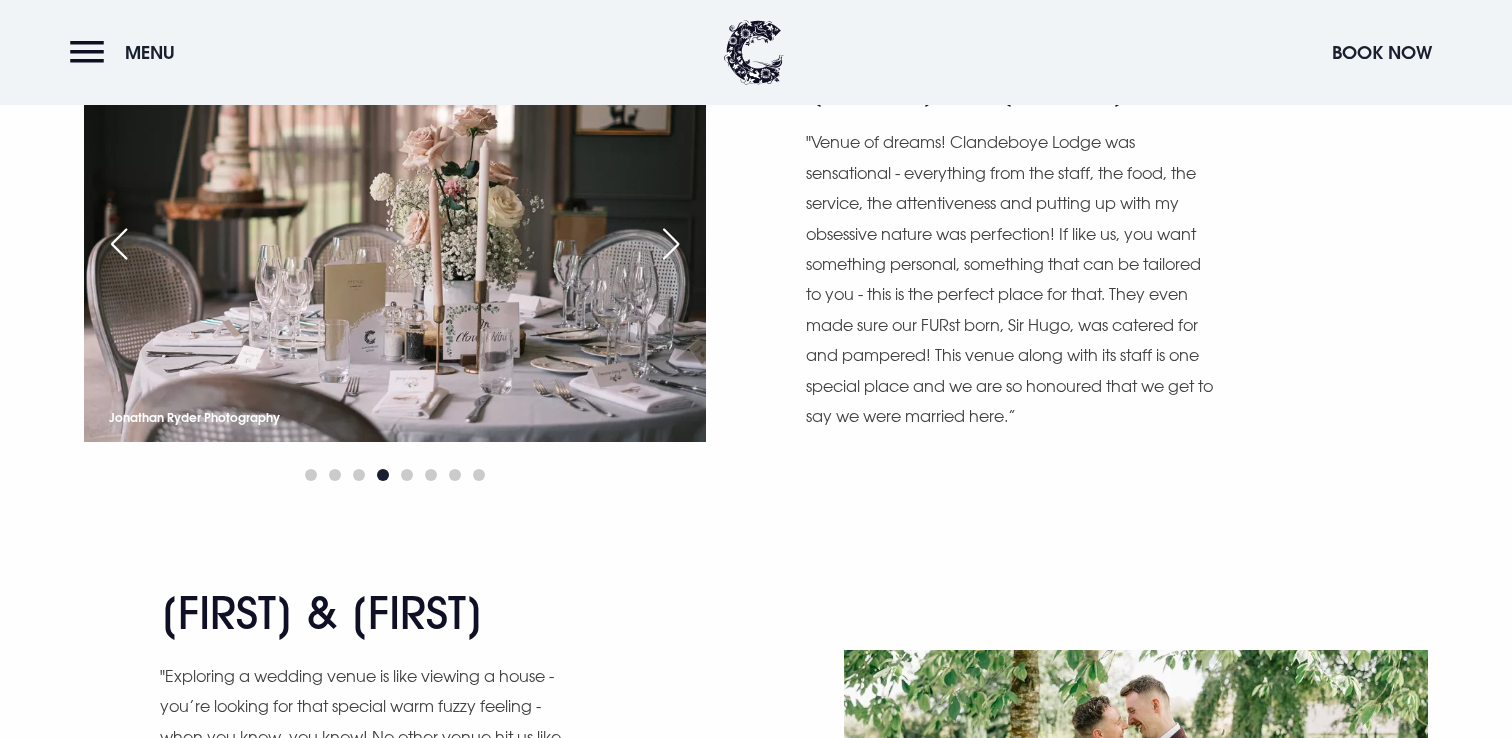 click at bounding box center [671, 244] 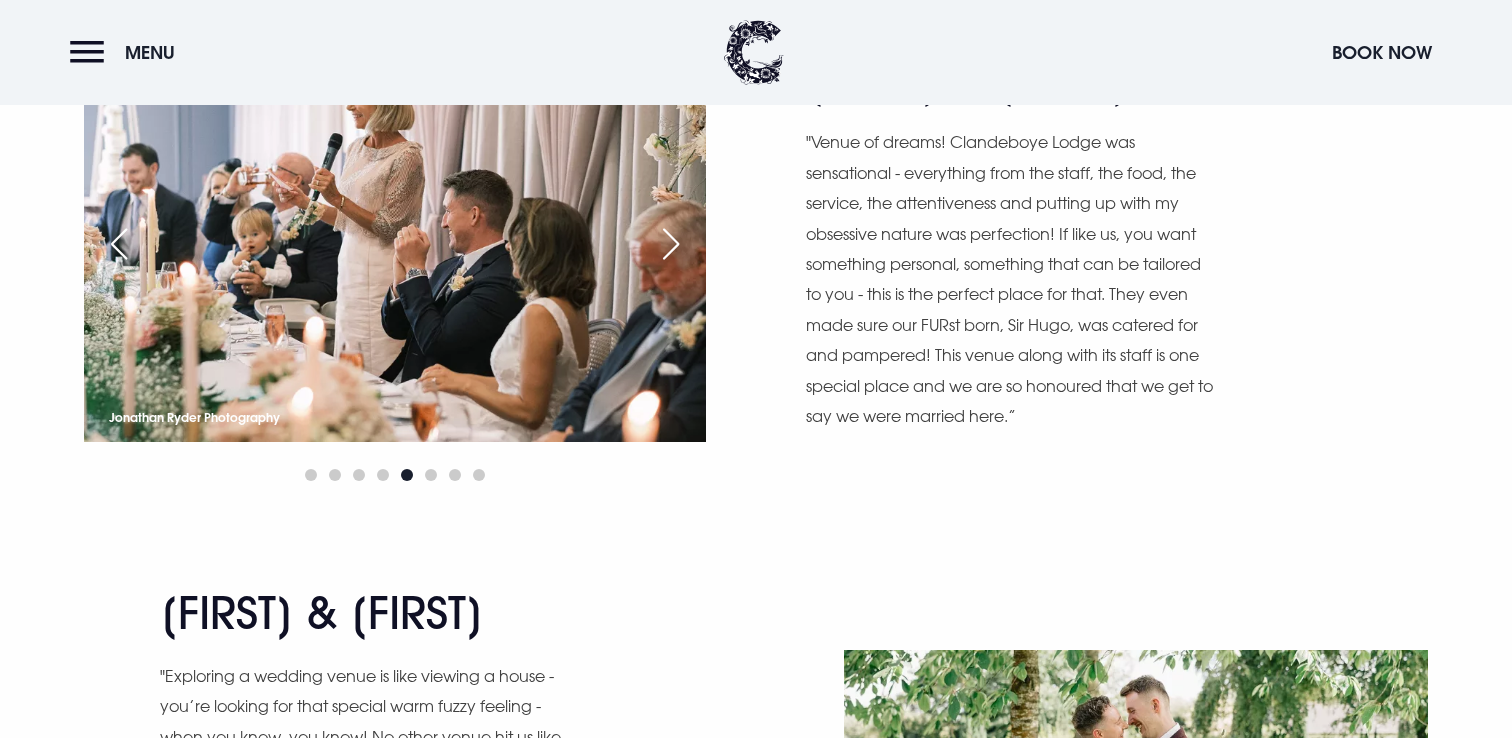 click at bounding box center (671, 244) 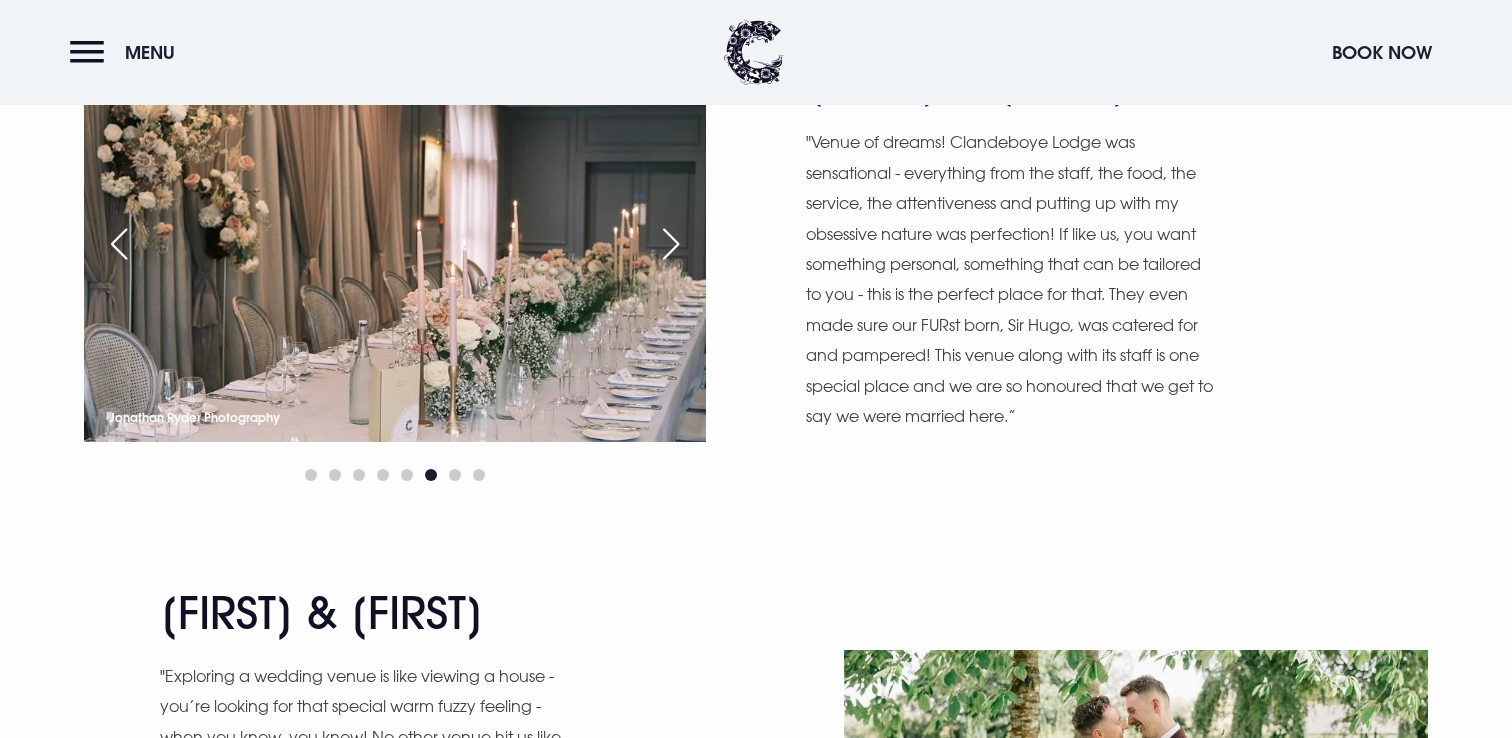 click at bounding box center [671, 244] 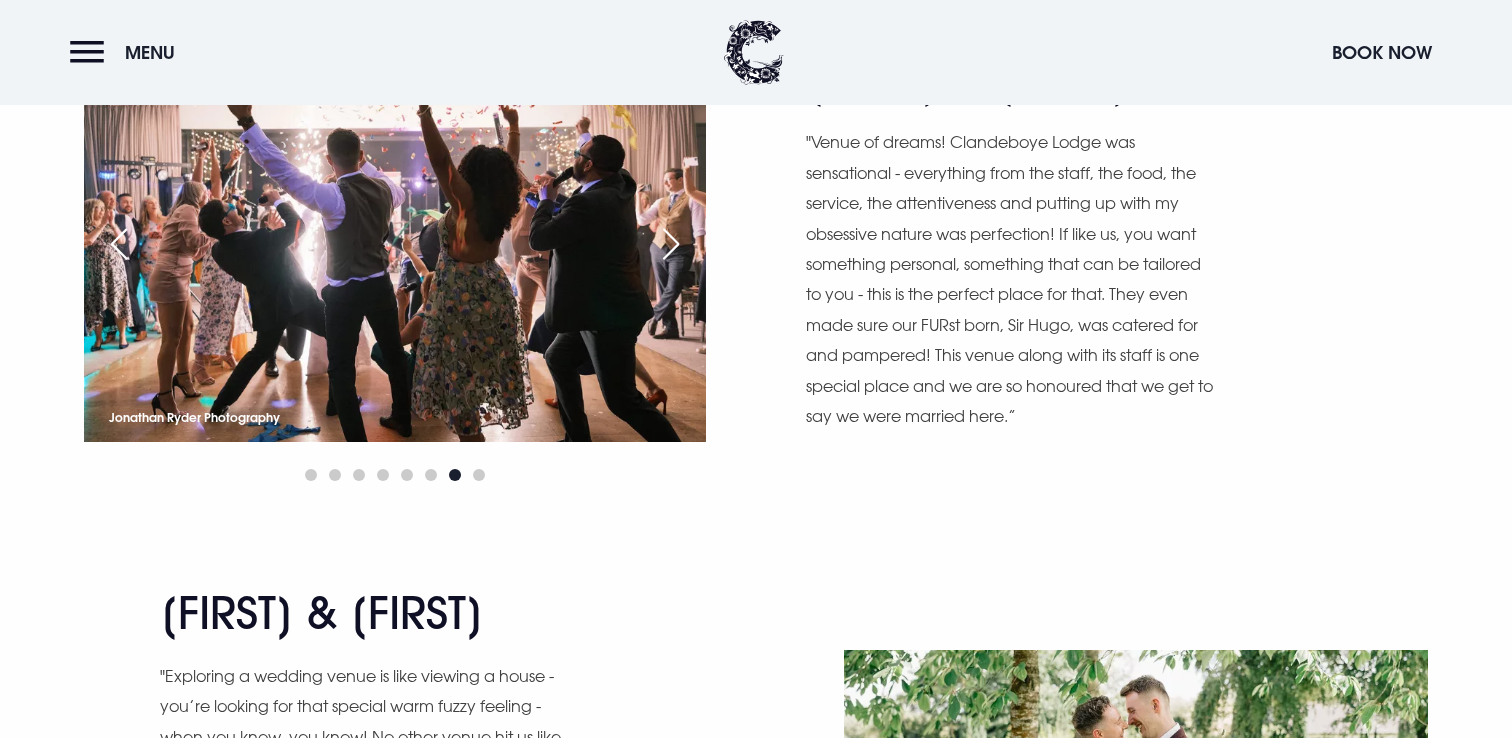 click at bounding box center (671, 244) 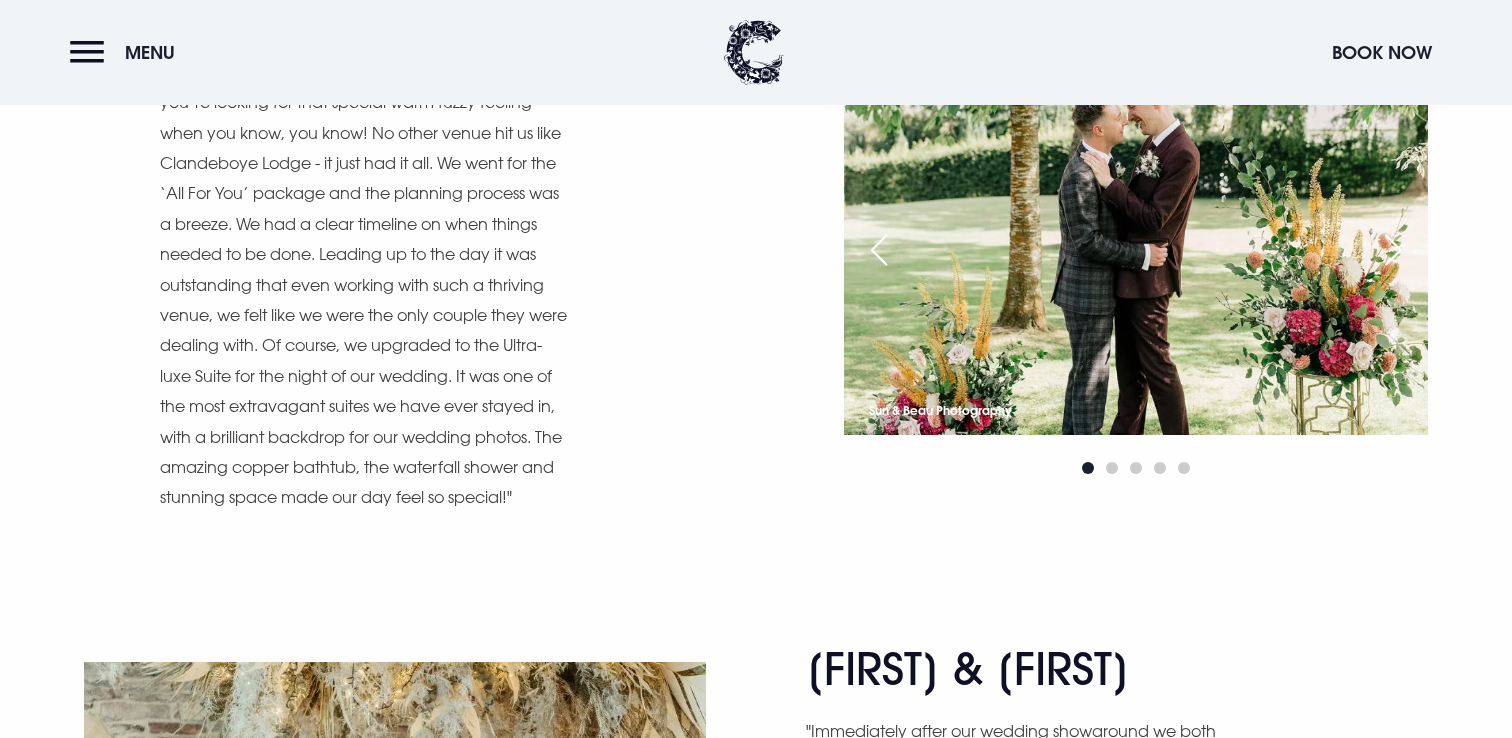 scroll, scrollTop: 7567, scrollLeft: 0, axis: vertical 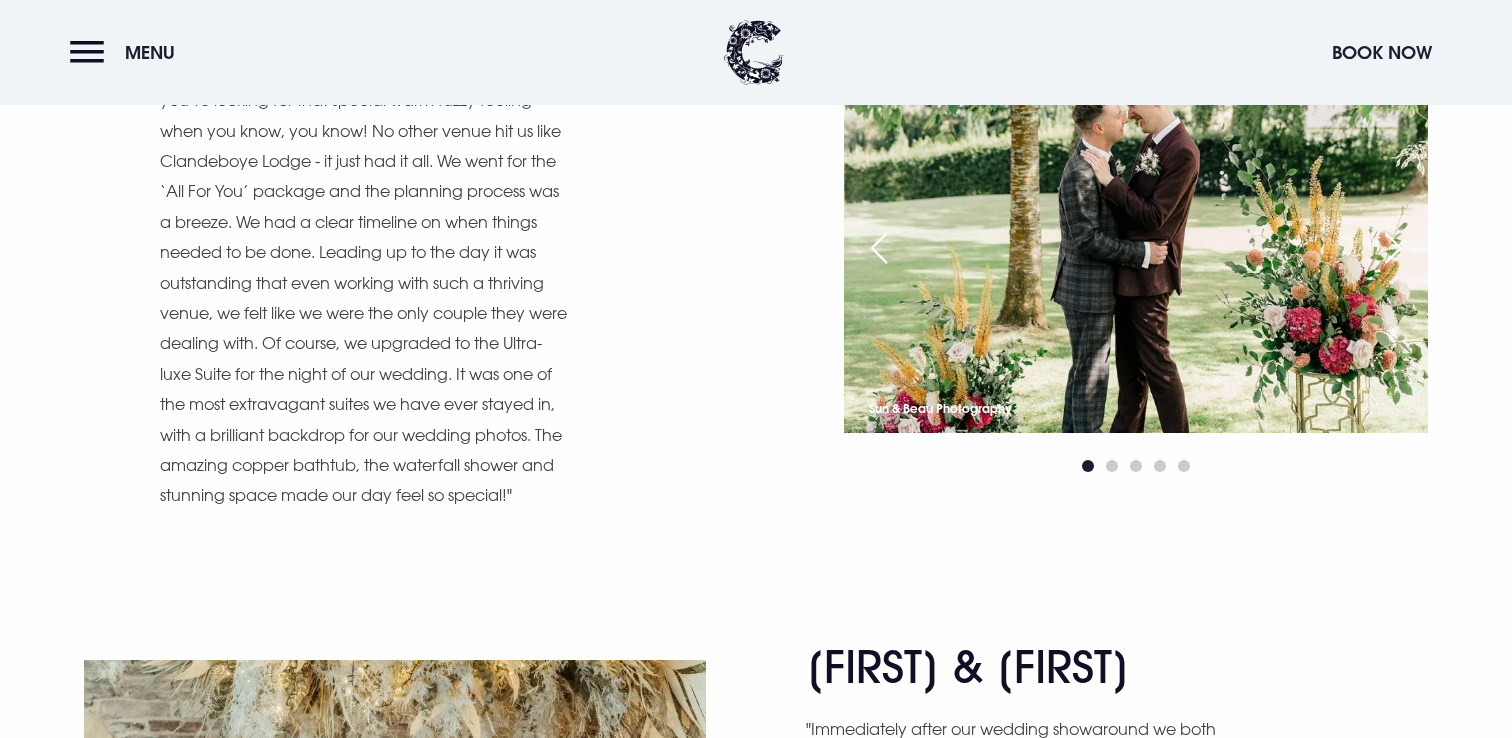 click at bounding box center [1393, 248] 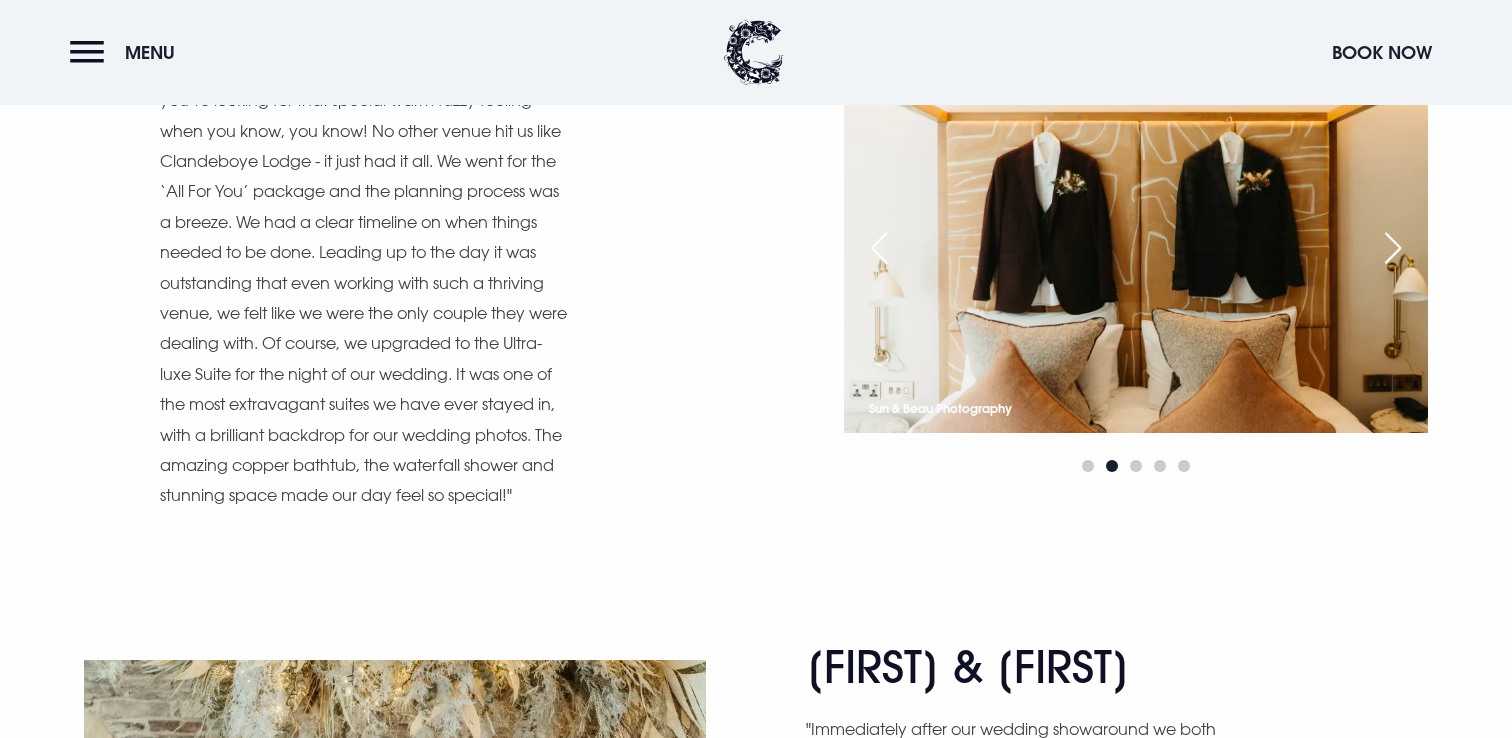 click at bounding box center [1393, 248] 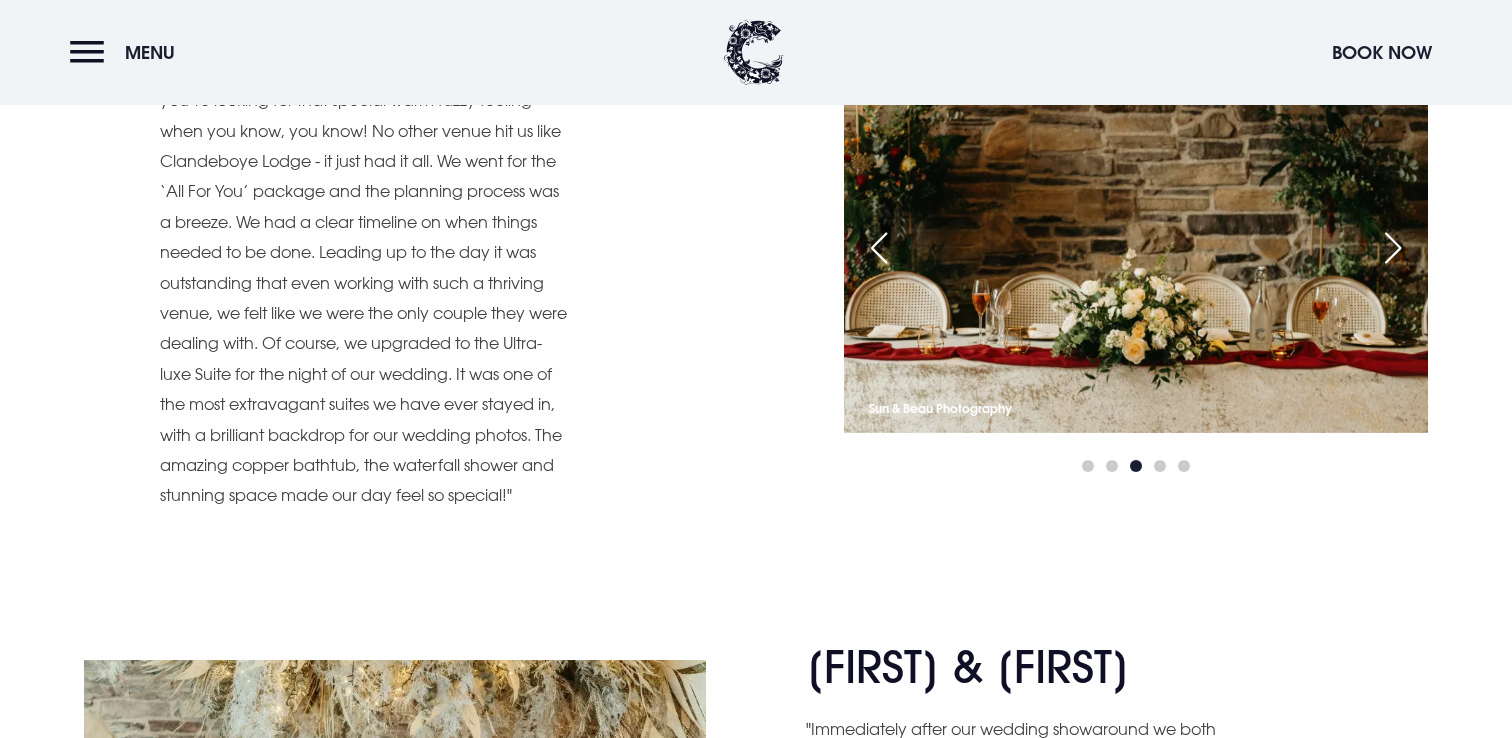 click at bounding box center [1393, 248] 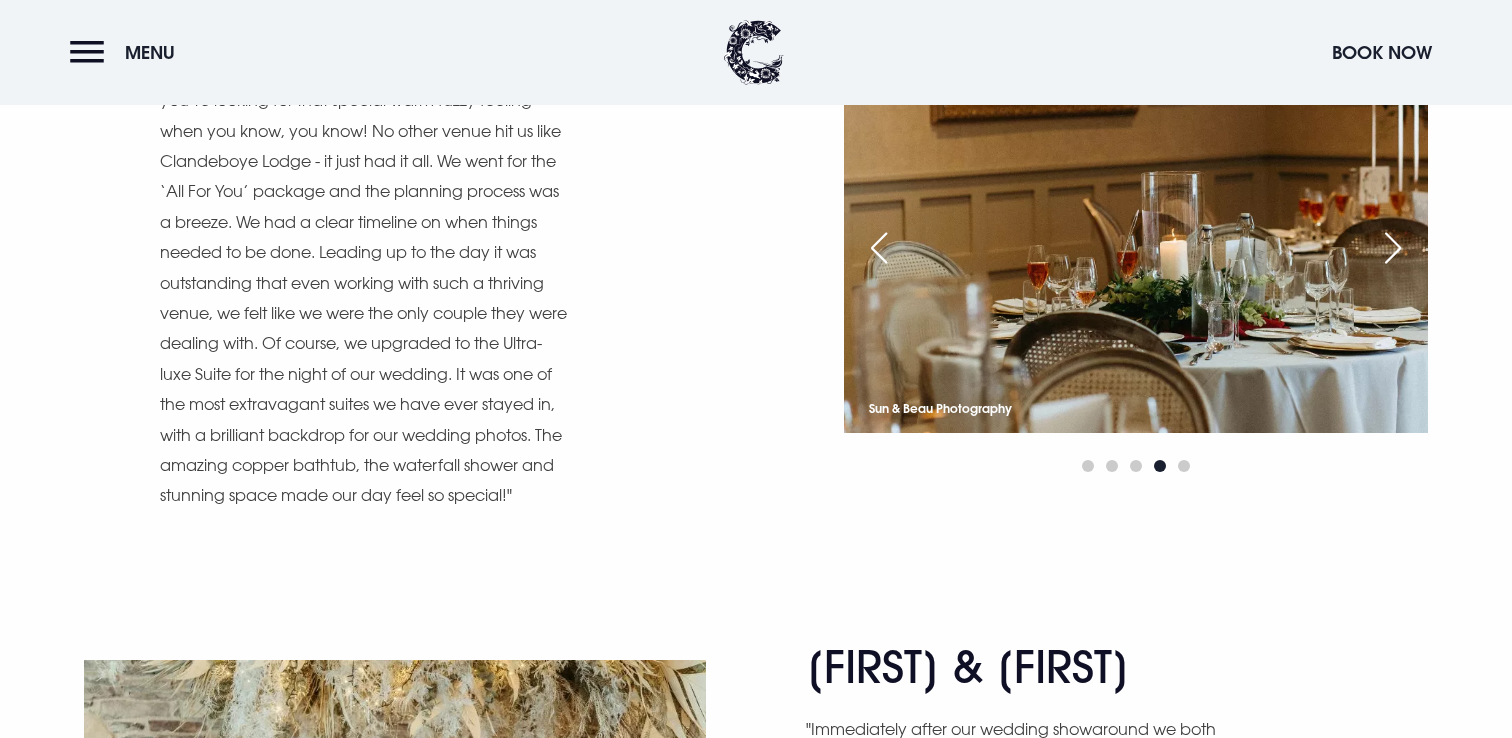 click at bounding box center [1393, 248] 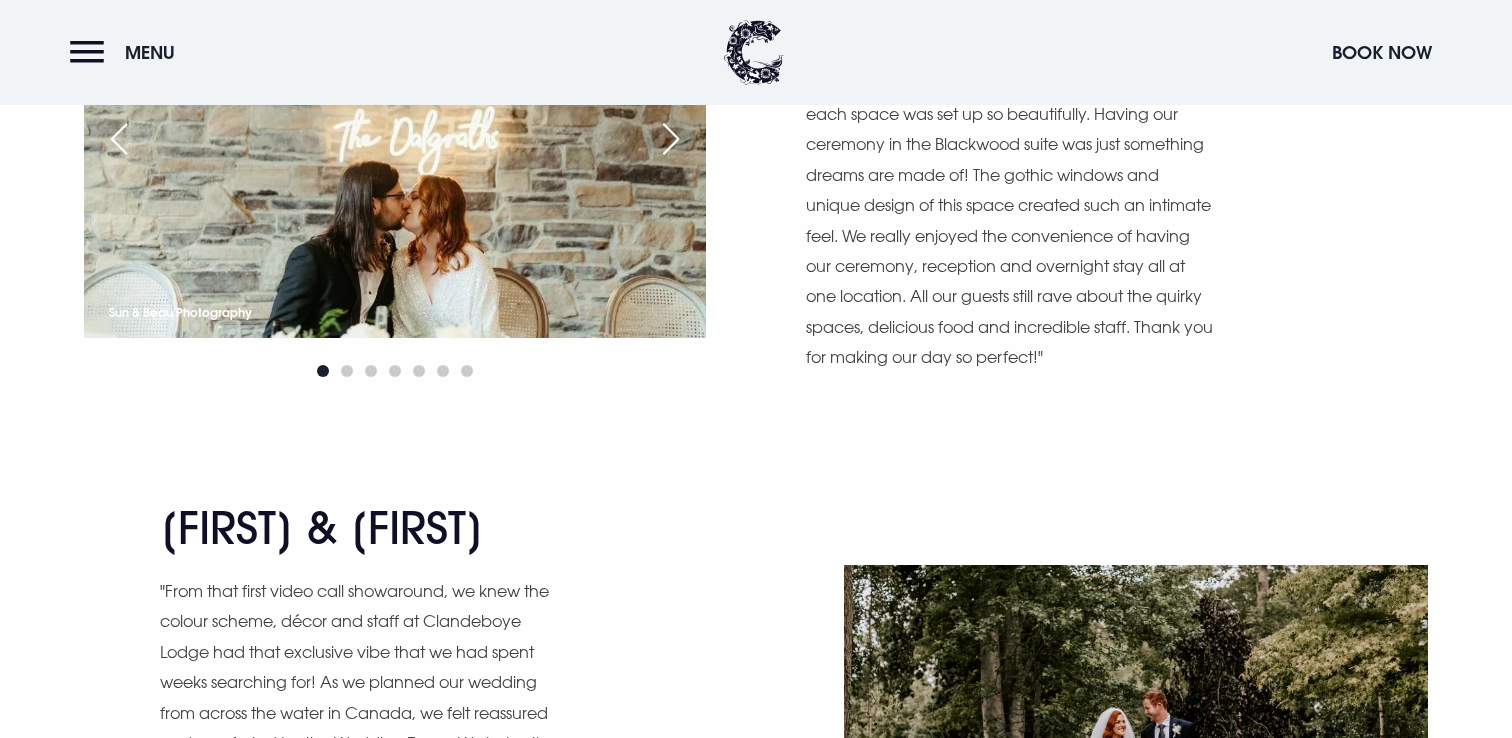 scroll, scrollTop: 8305, scrollLeft: 0, axis: vertical 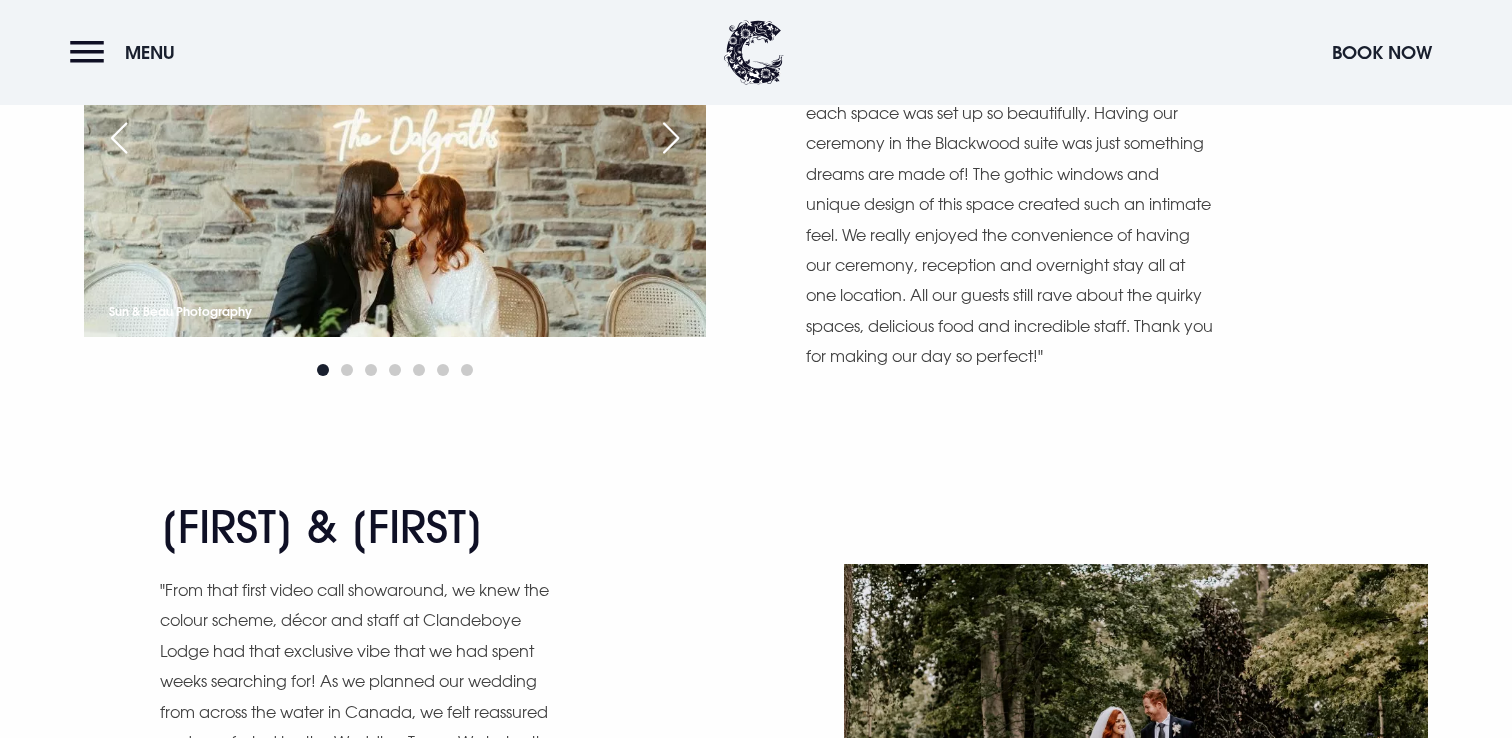 click at bounding box center (671, 138) 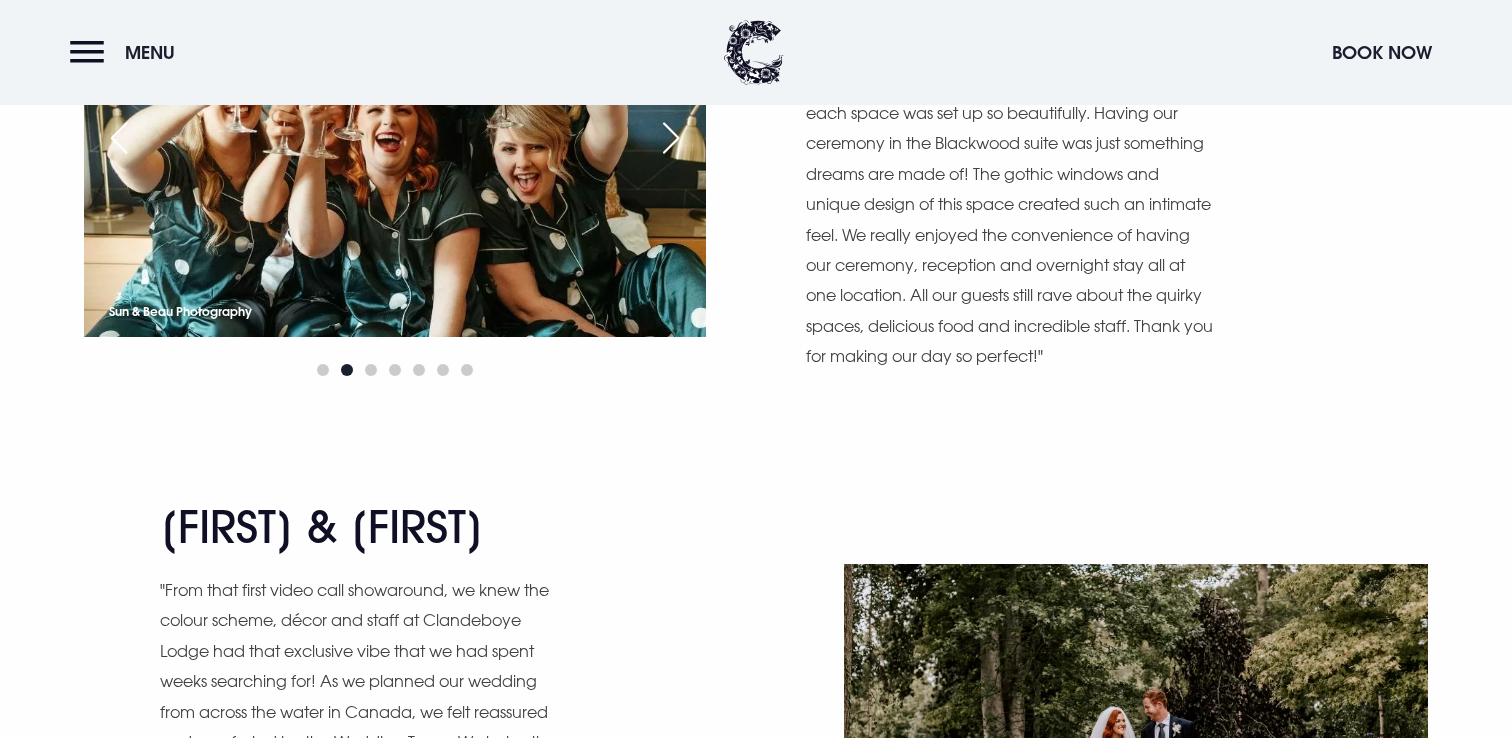 click at bounding box center (671, 138) 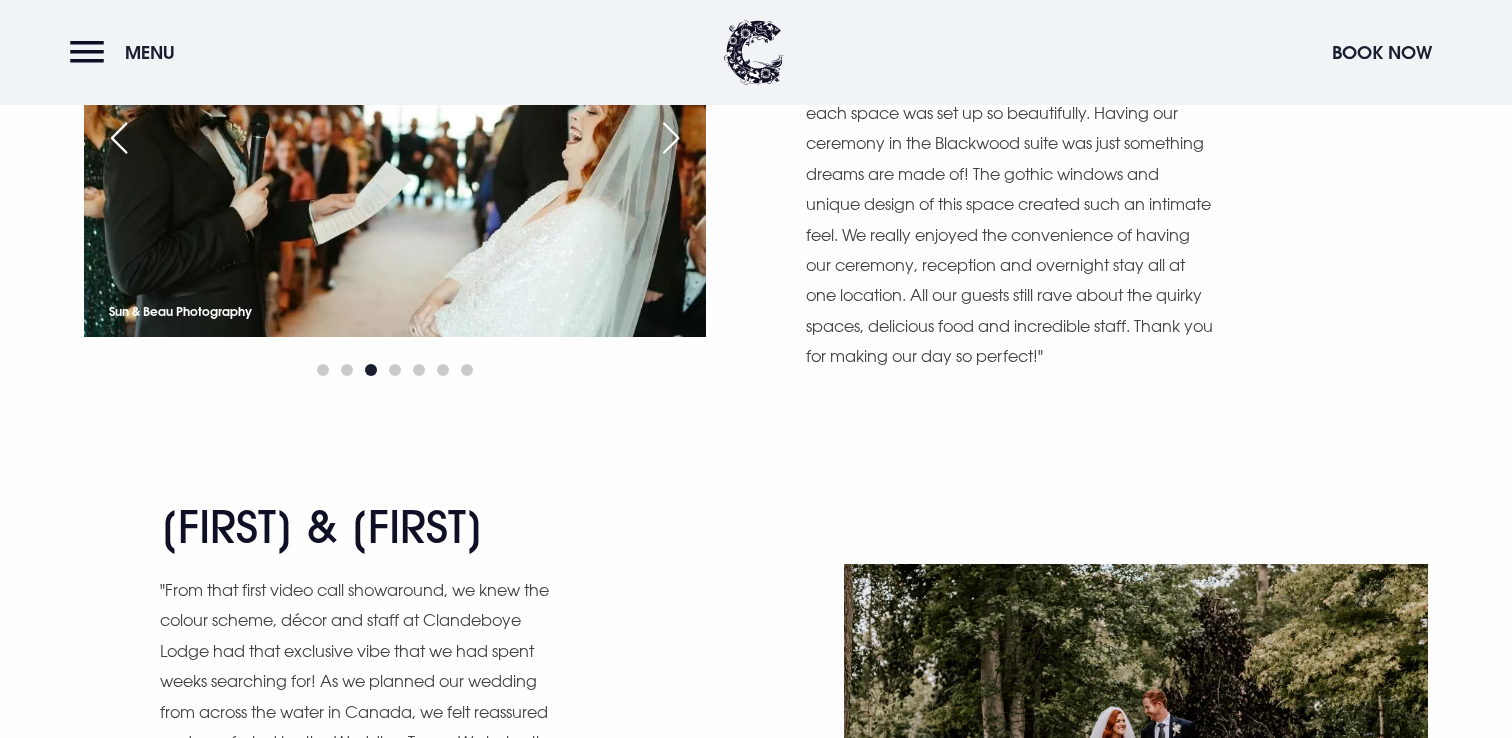 click at bounding box center [671, 138] 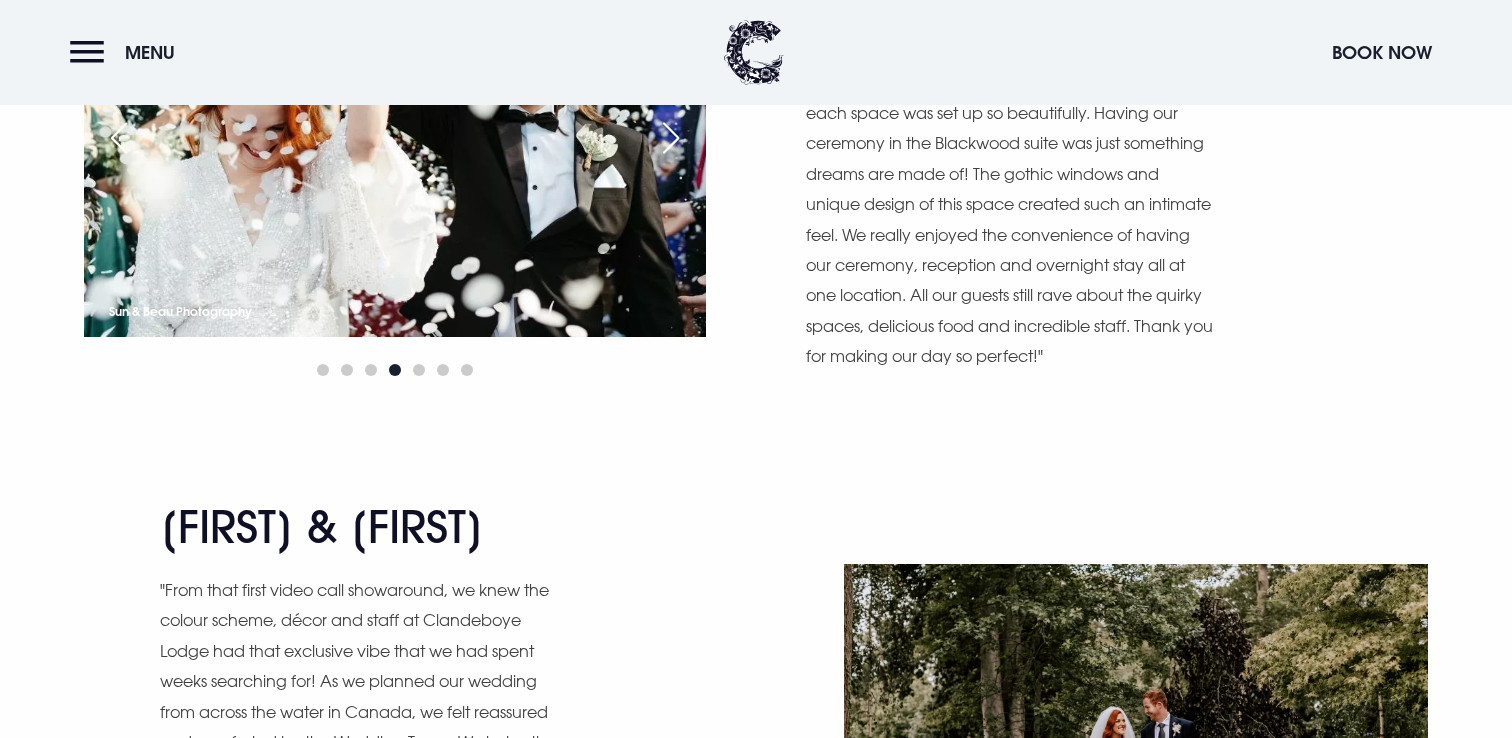 click at bounding box center (671, 138) 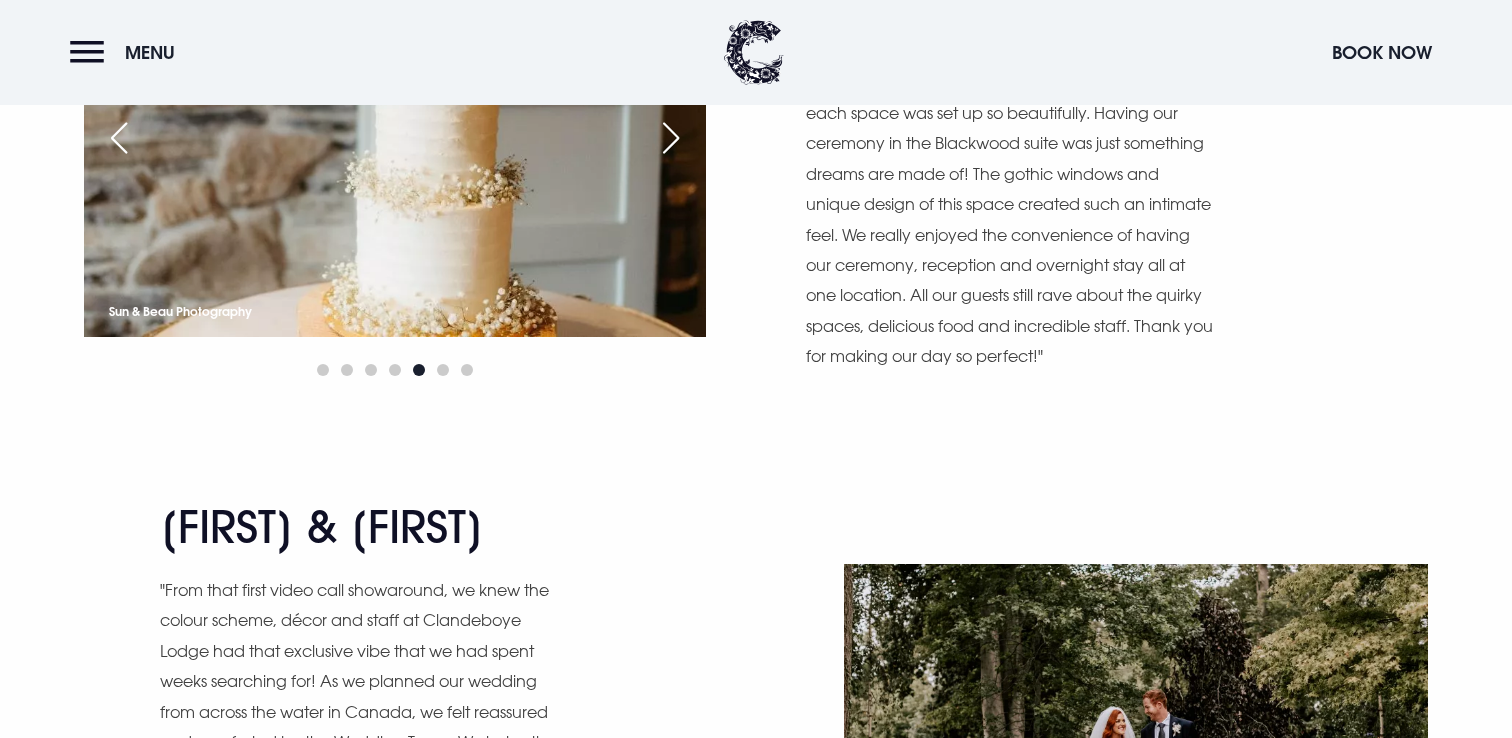 click at bounding box center (671, 138) 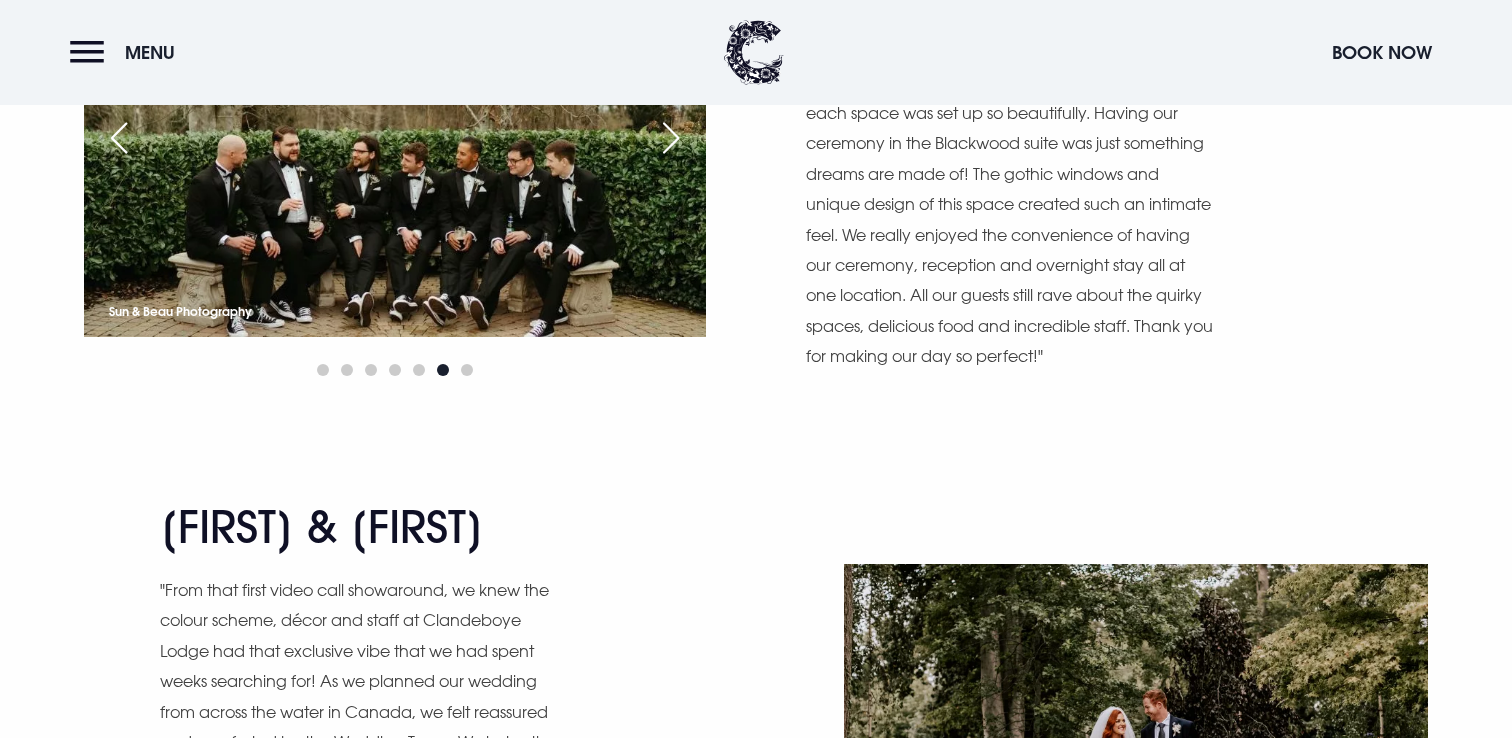 click at bounding box center [671, 138] 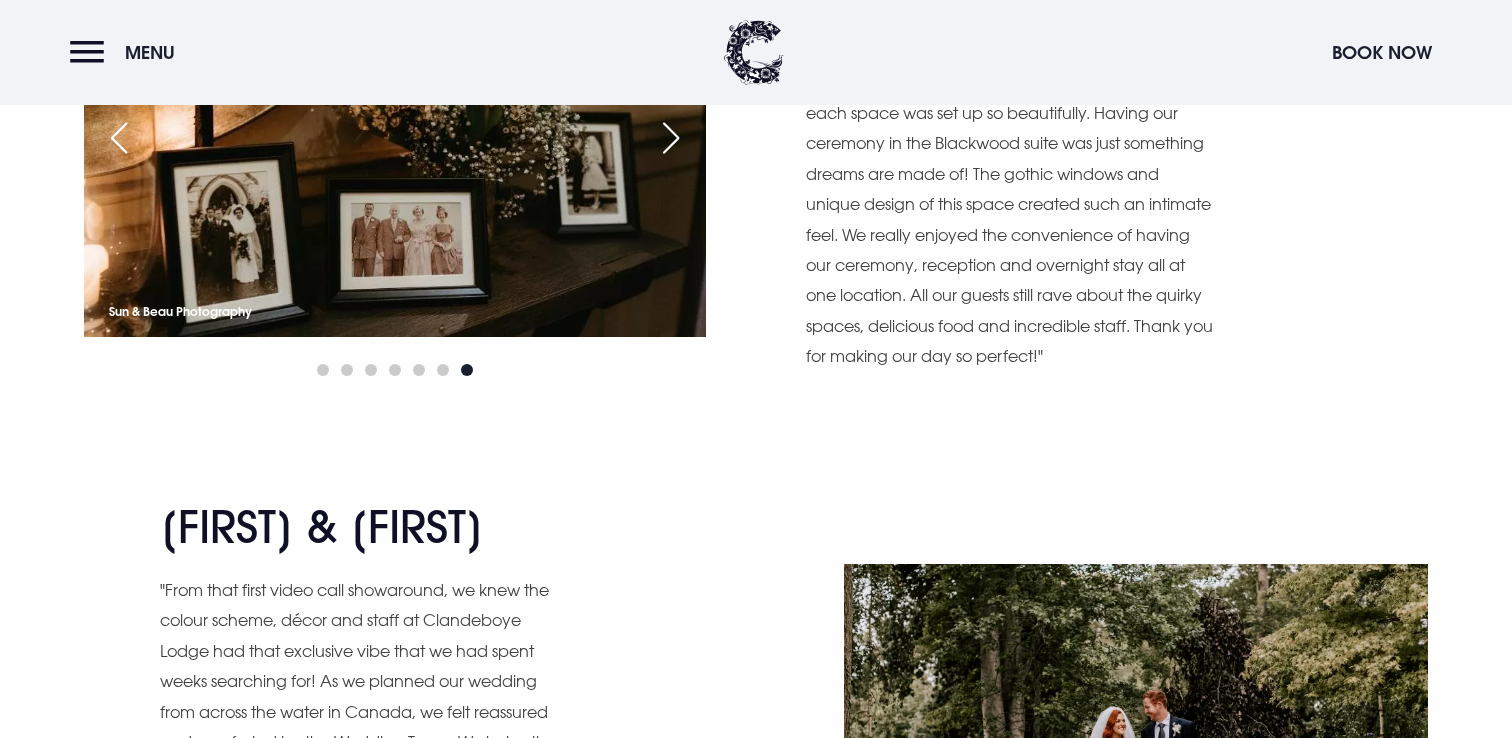 click at bounding box center (671, 138) 